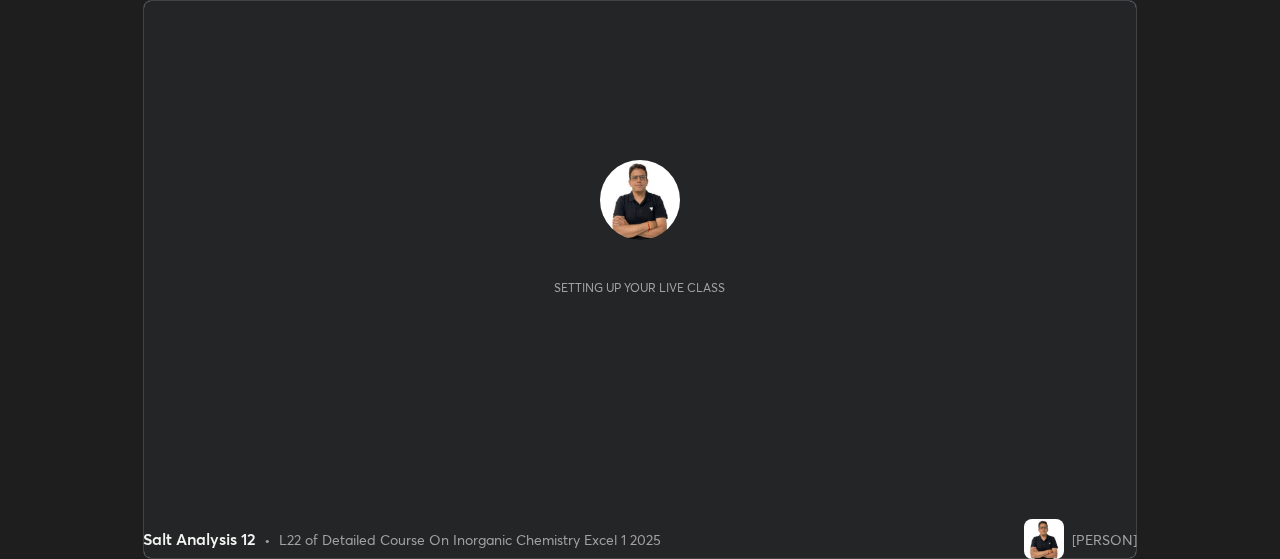 scroll, scrollTop: 0, scrollLeft: 0, axis: both 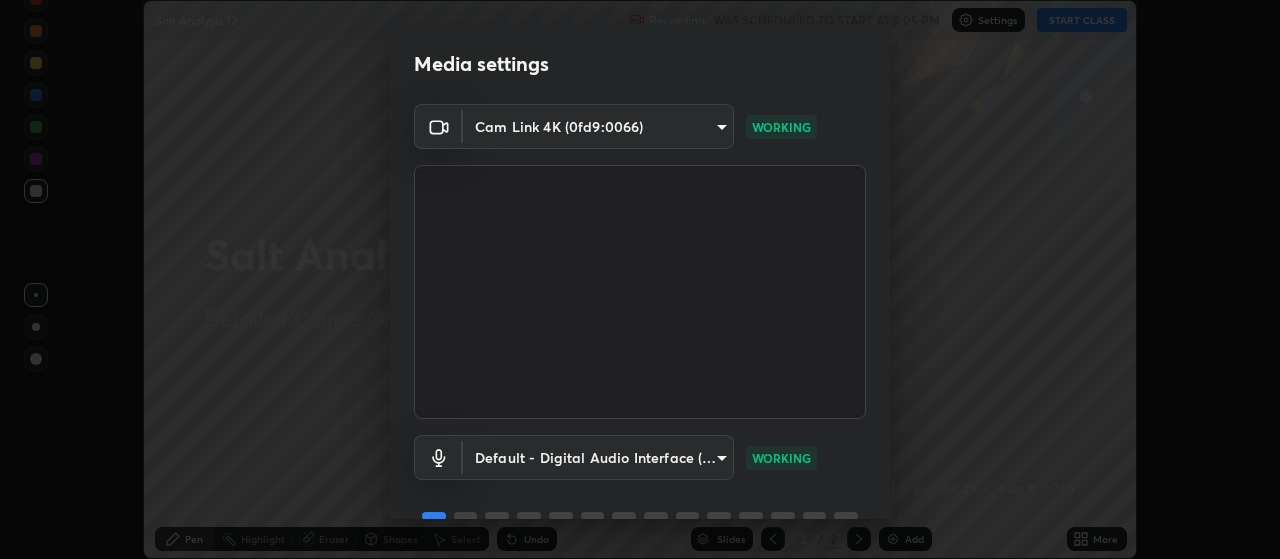 click at bounding box center (640, 292) 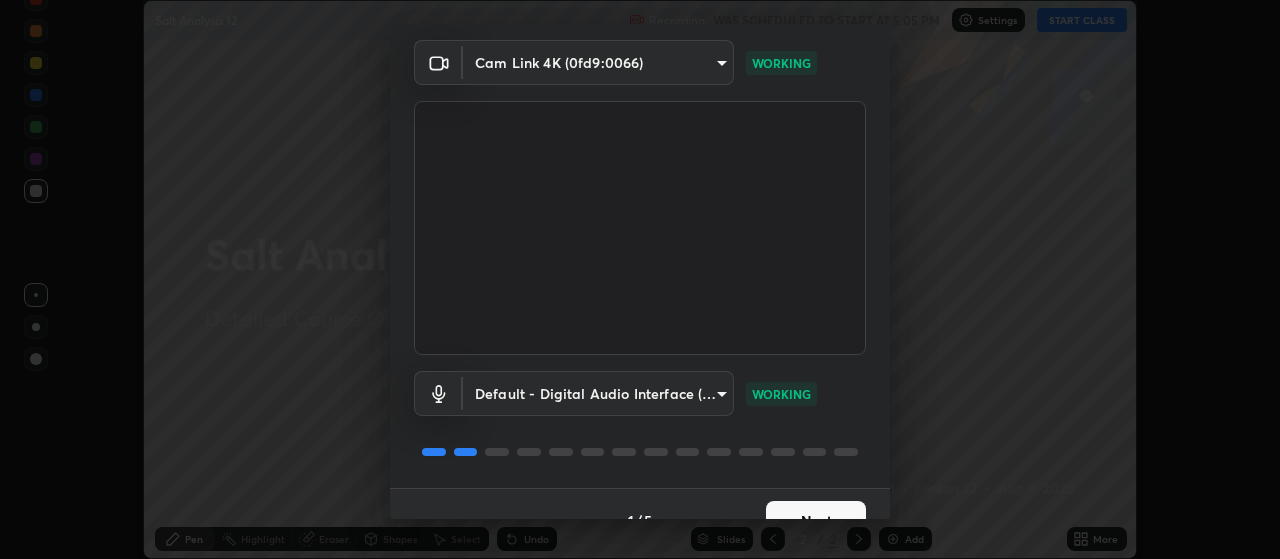 scroll, scrollTop: 97, scrollLeft: 0, axis: vertical 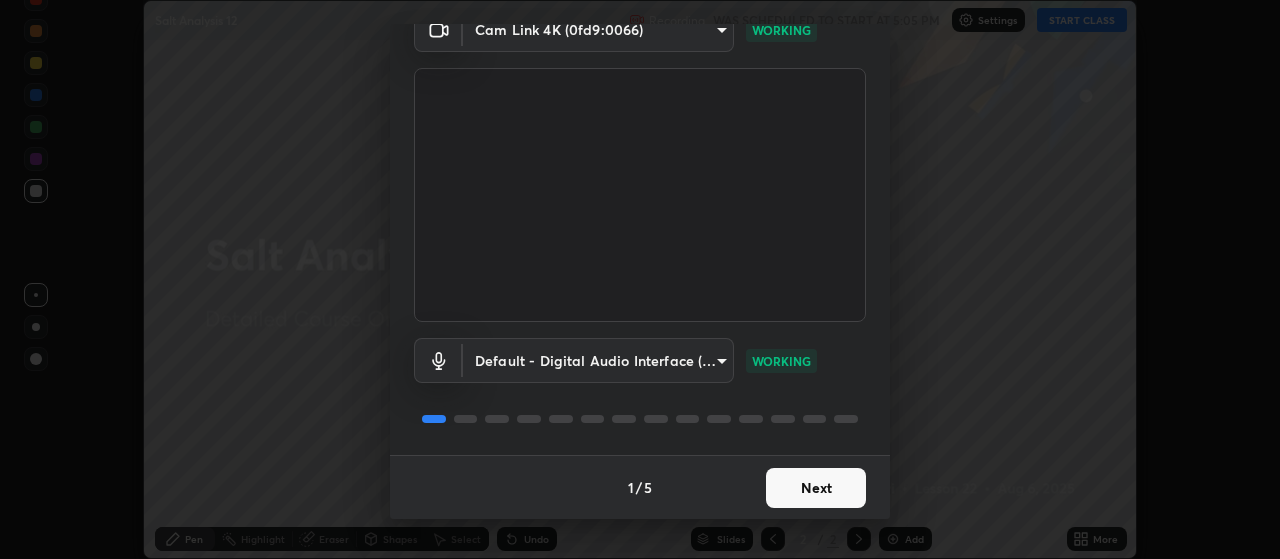 click on "Next" at bounding box center (816, 488) 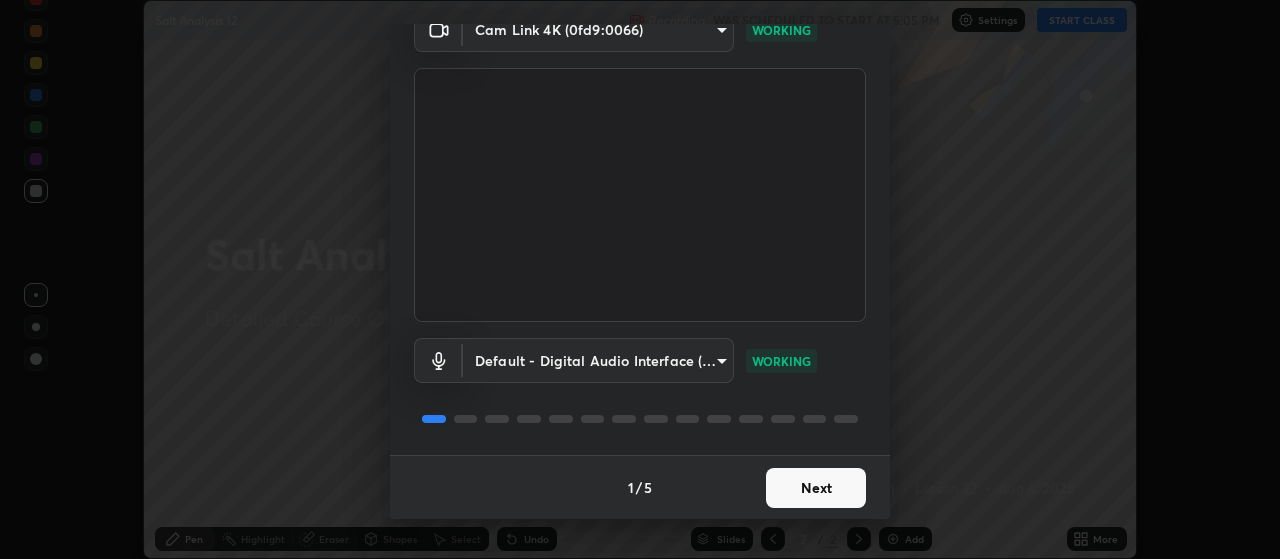 scroll, scrollTop: 0, scrollLeft: 0, axis: both 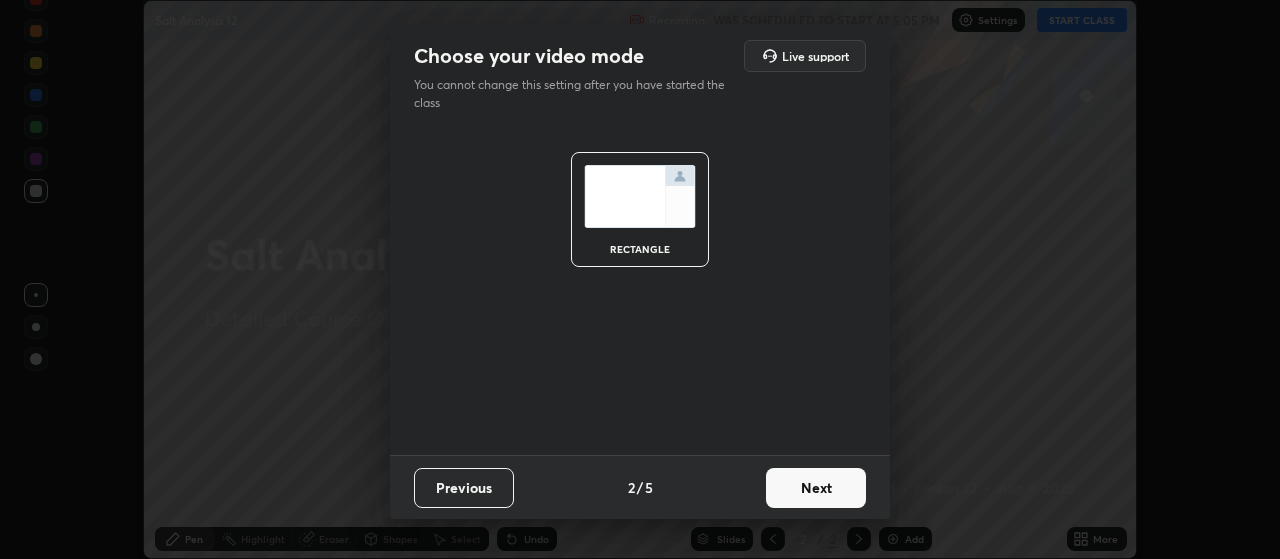 click on "Next" at bounding box center (816, 488) 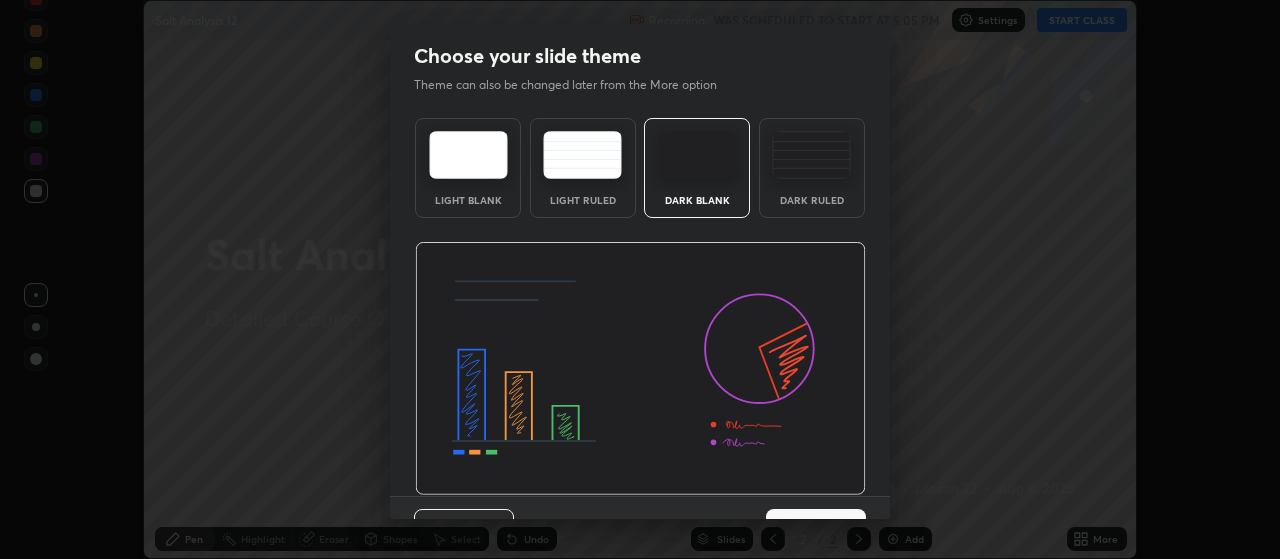 scroll, scrollTop: 41, scrollLeft: 0, axis: vertical 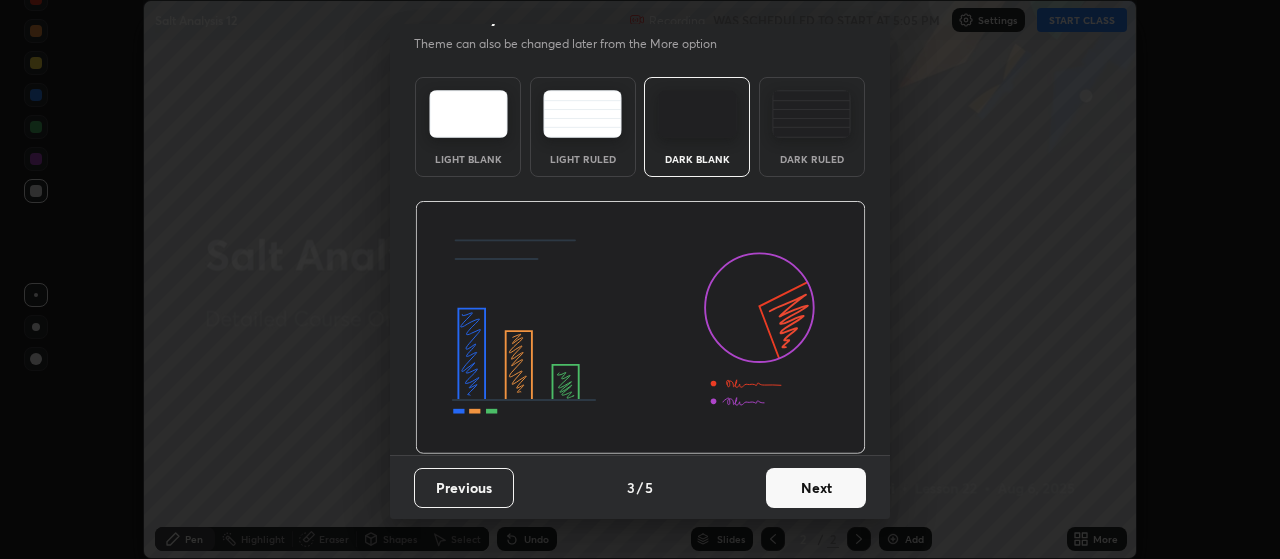 click on "Next" at bounding box center (816, 488) 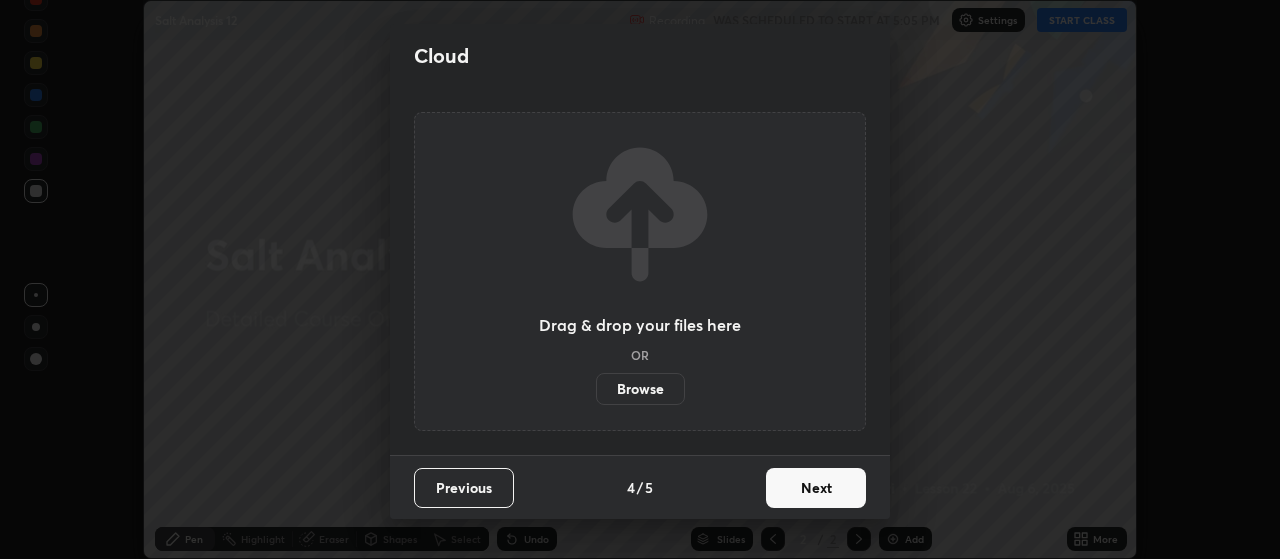 click on "Next" at bounding box center [816, 488] 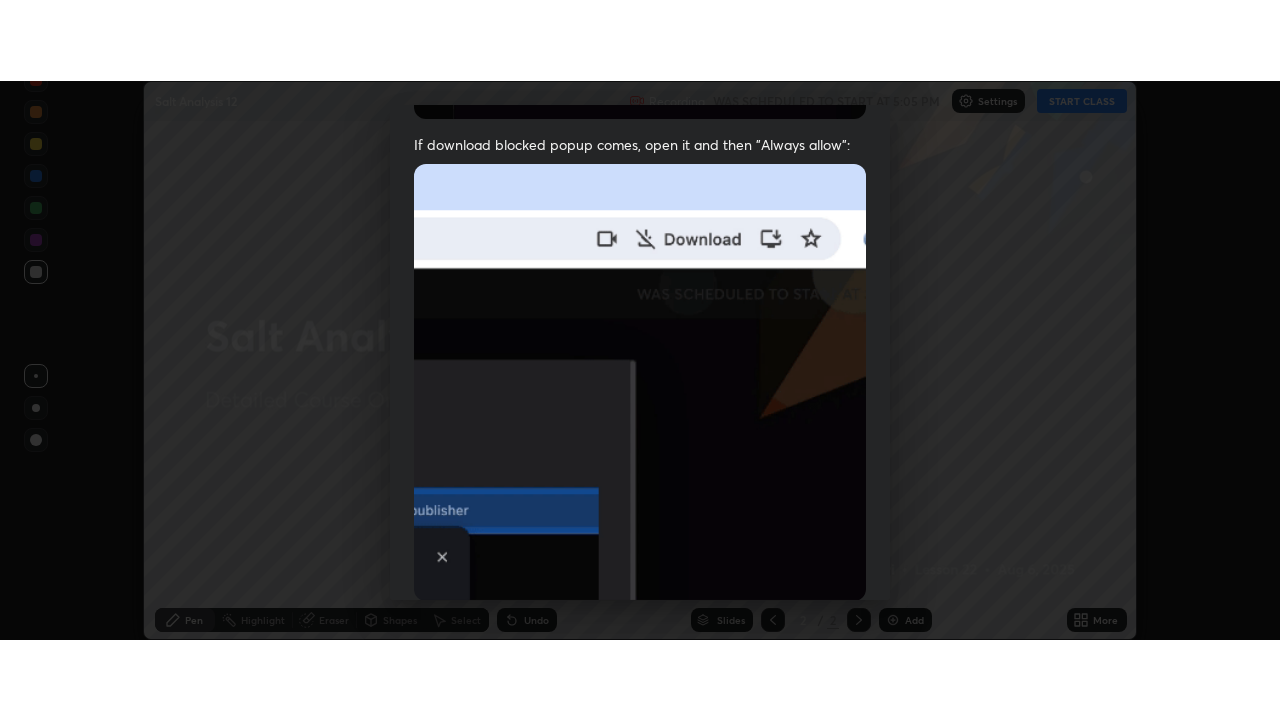 scroll, scrollTop: 505, scrollLeft: 0, axis: vertical 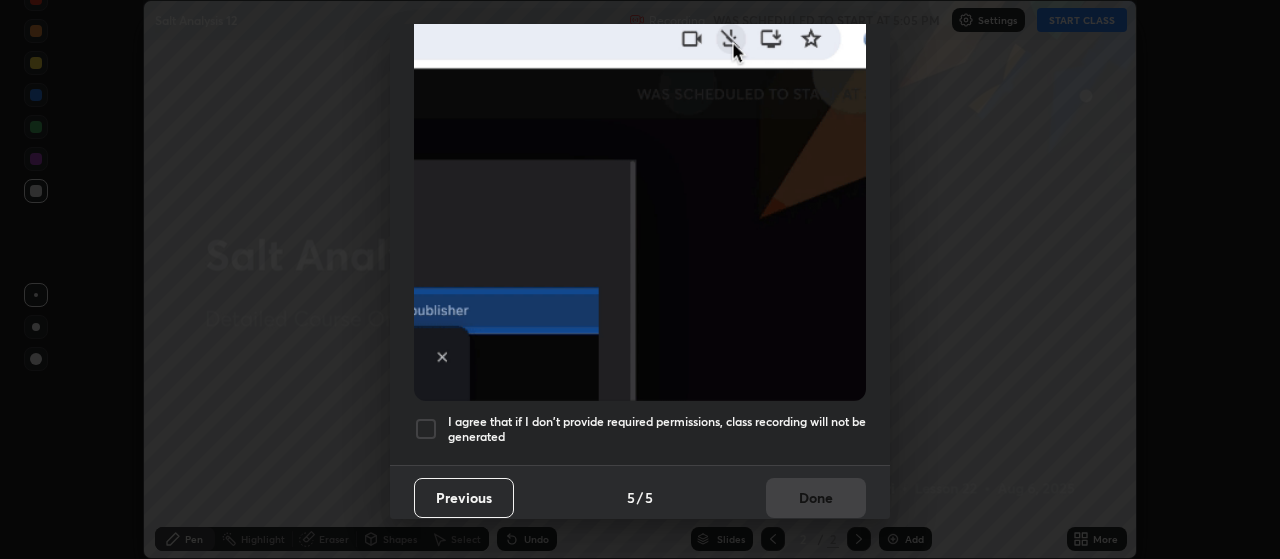 click at bounding box center (426, 429) 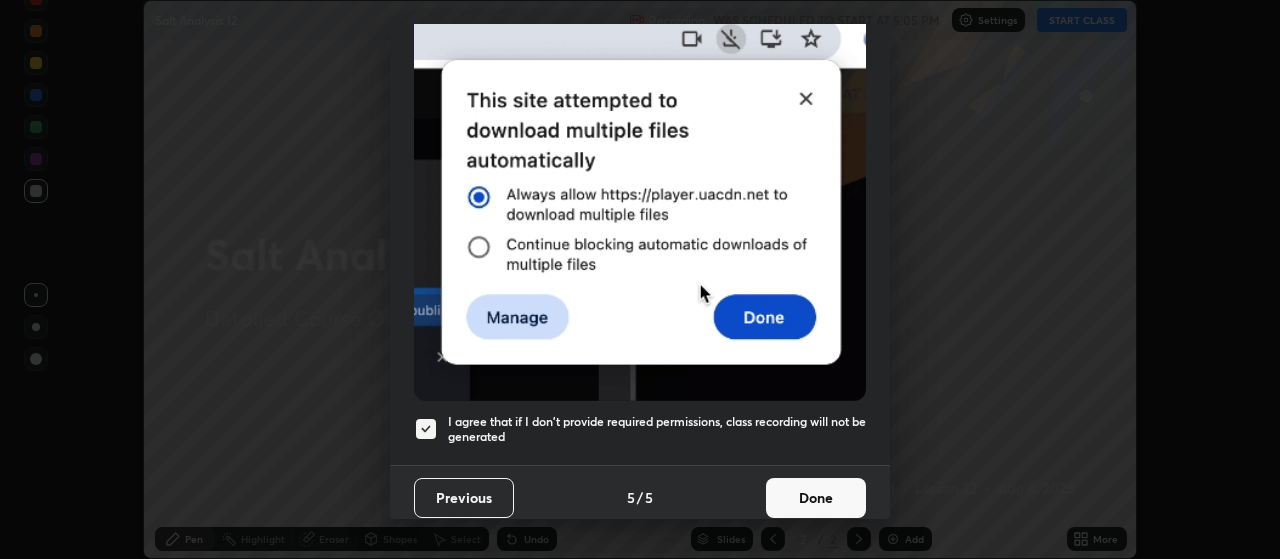 click on "Done" at bounding box center [816, 498] 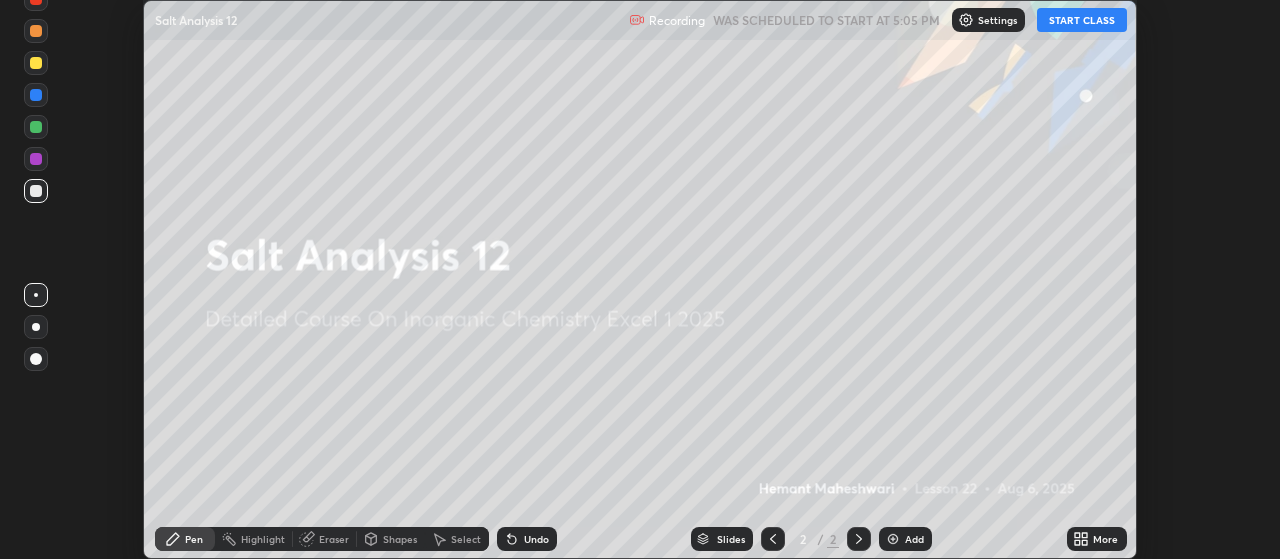 click on "START CLASS" at bounding box center (1082, 20) 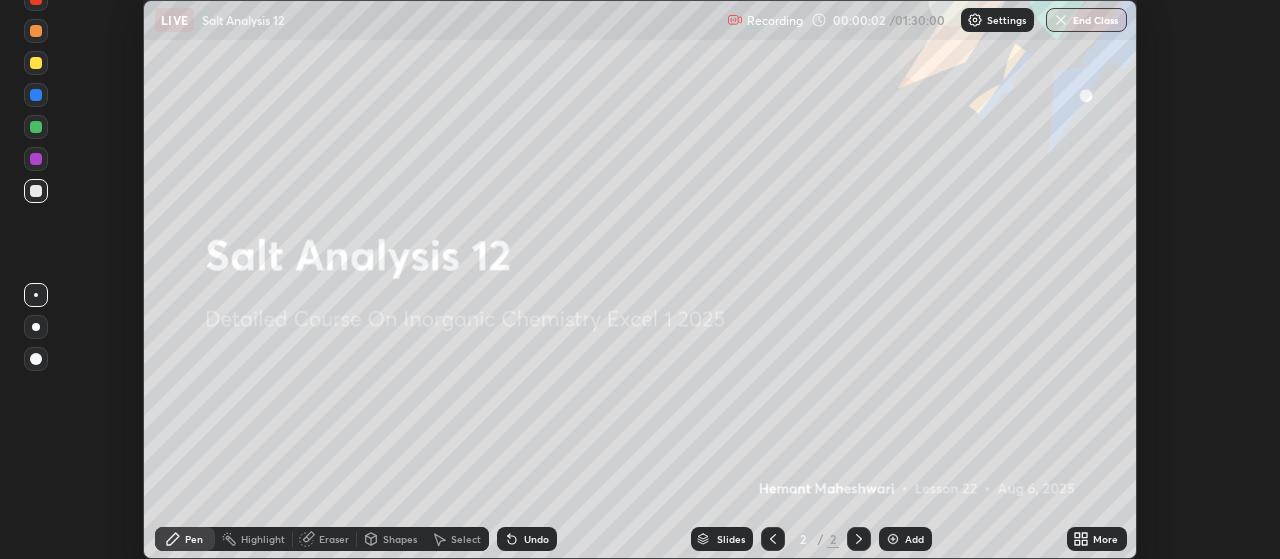 click on "Add" at bounding box center [914, 539] 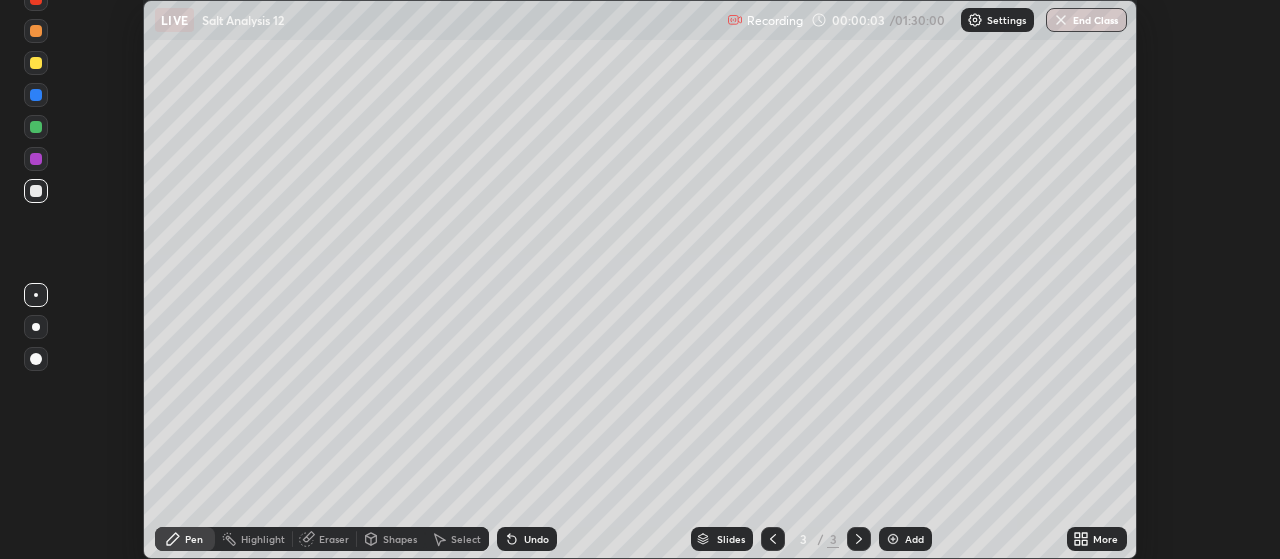 click on "More" at bounding box center [1097, 539] 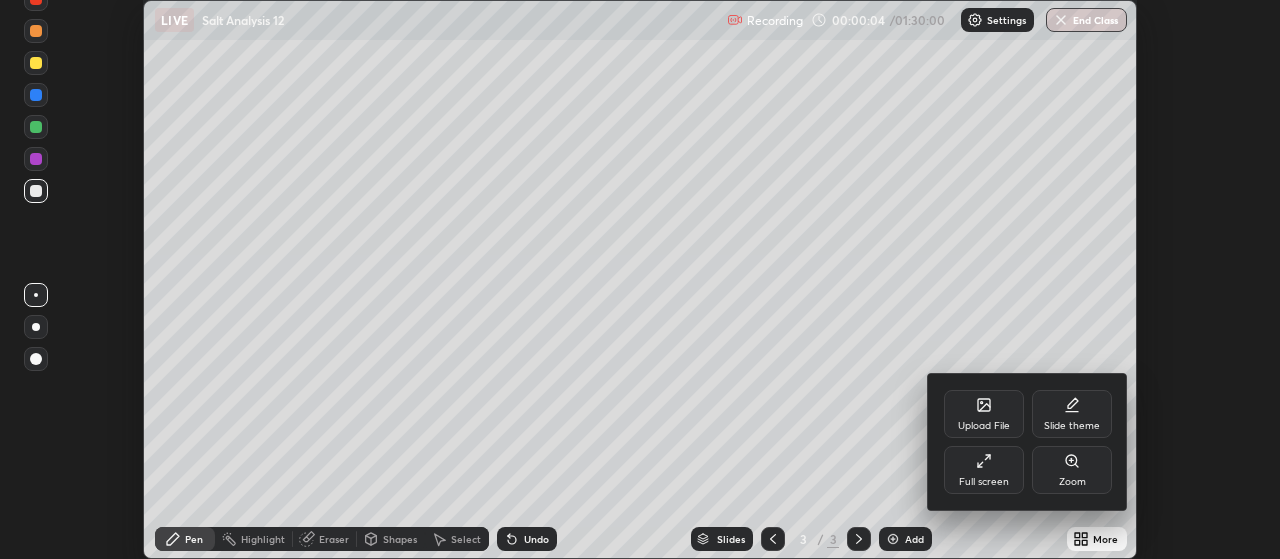 click on "Full screen" at bounding box center [984, 482] 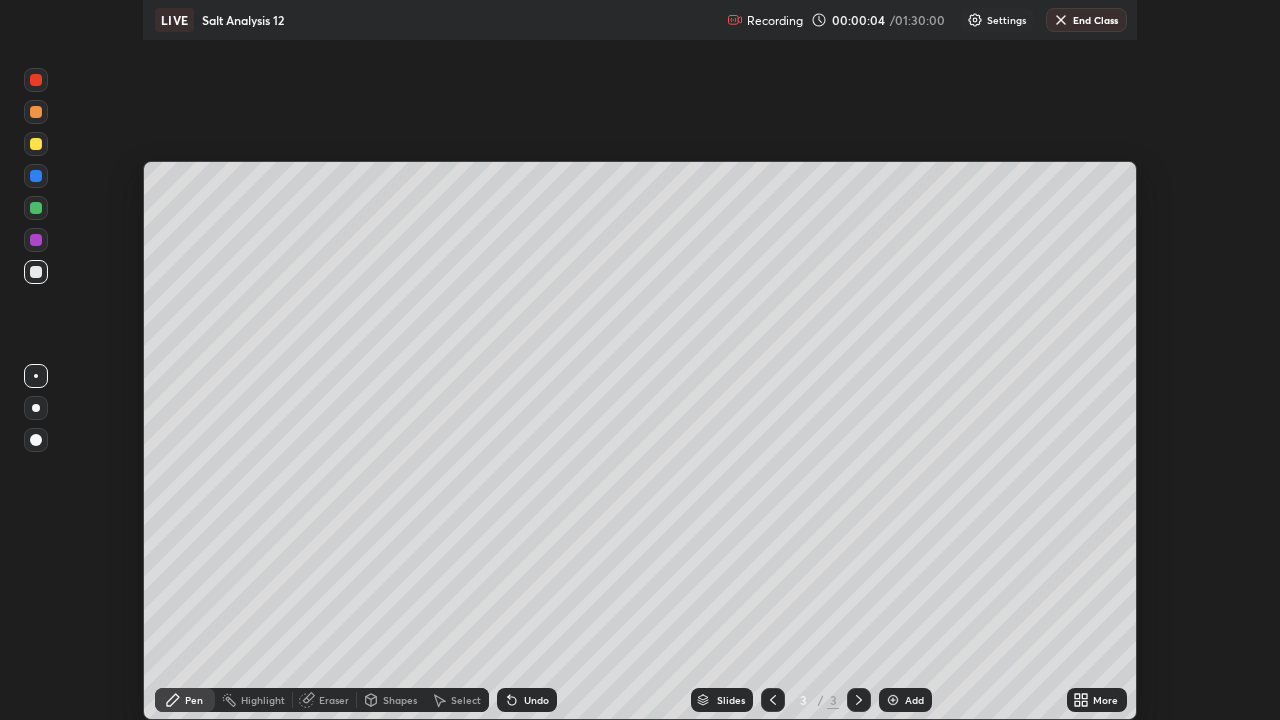 scroll, scrollTop: 99280, scrollLeft: 98720, axis: both 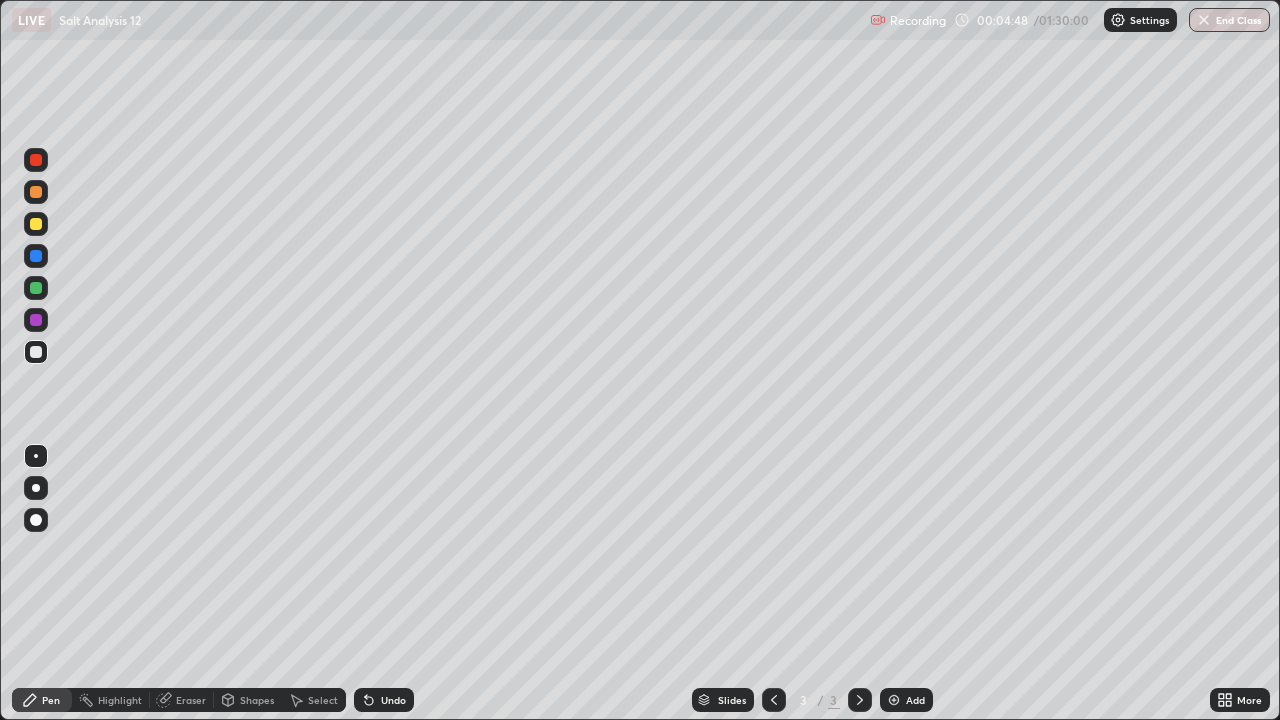 click at bounding box center (36, 352) 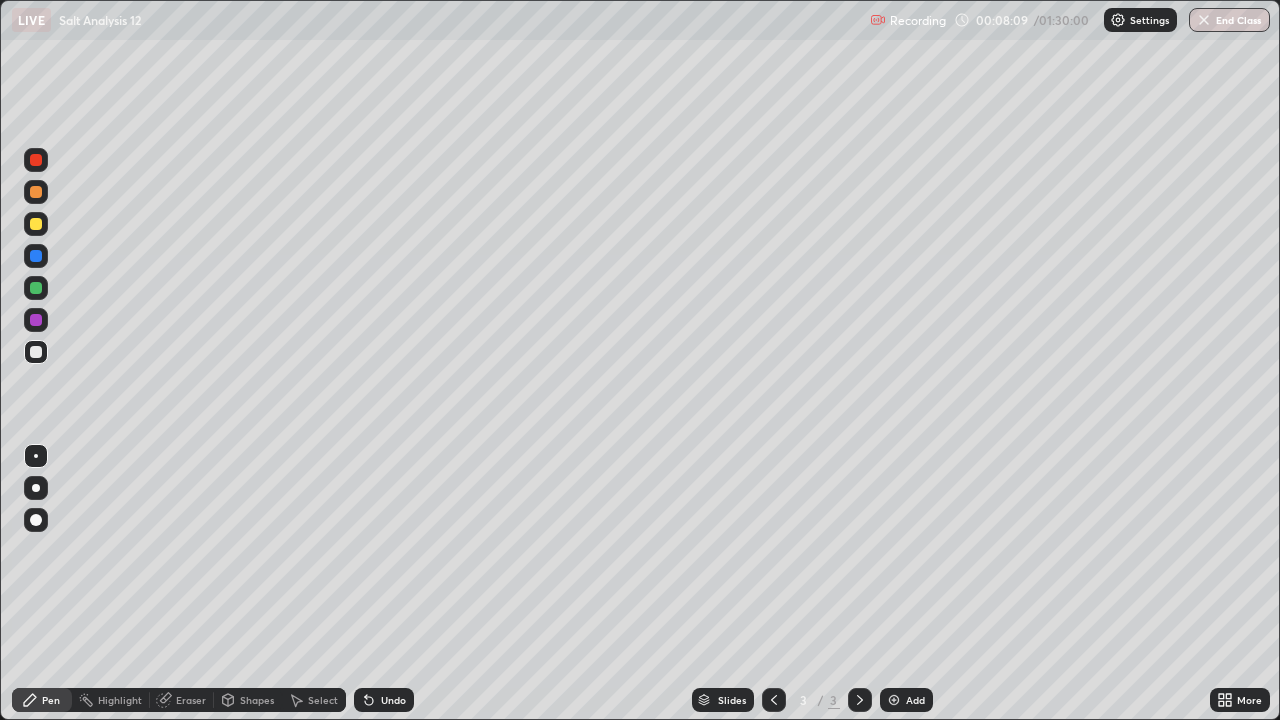 click at bounding box center (894, 700) 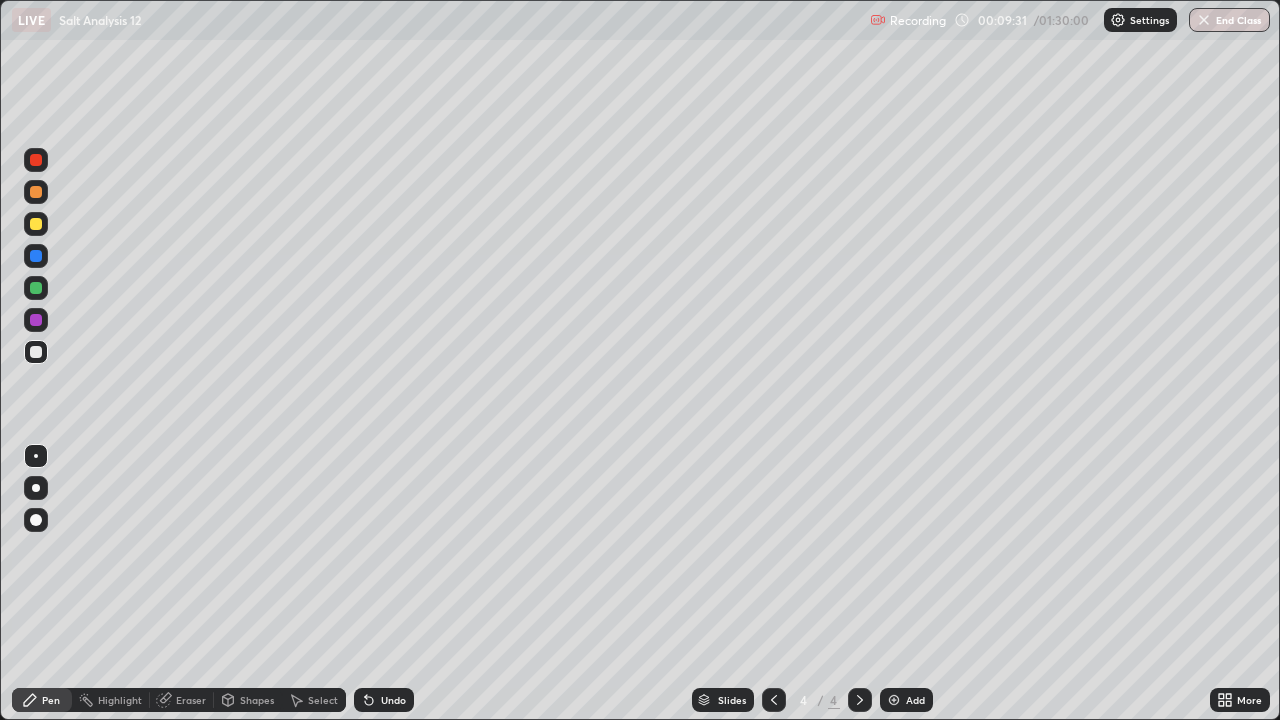 click on "Eraser" at bounding box center [191, 700] 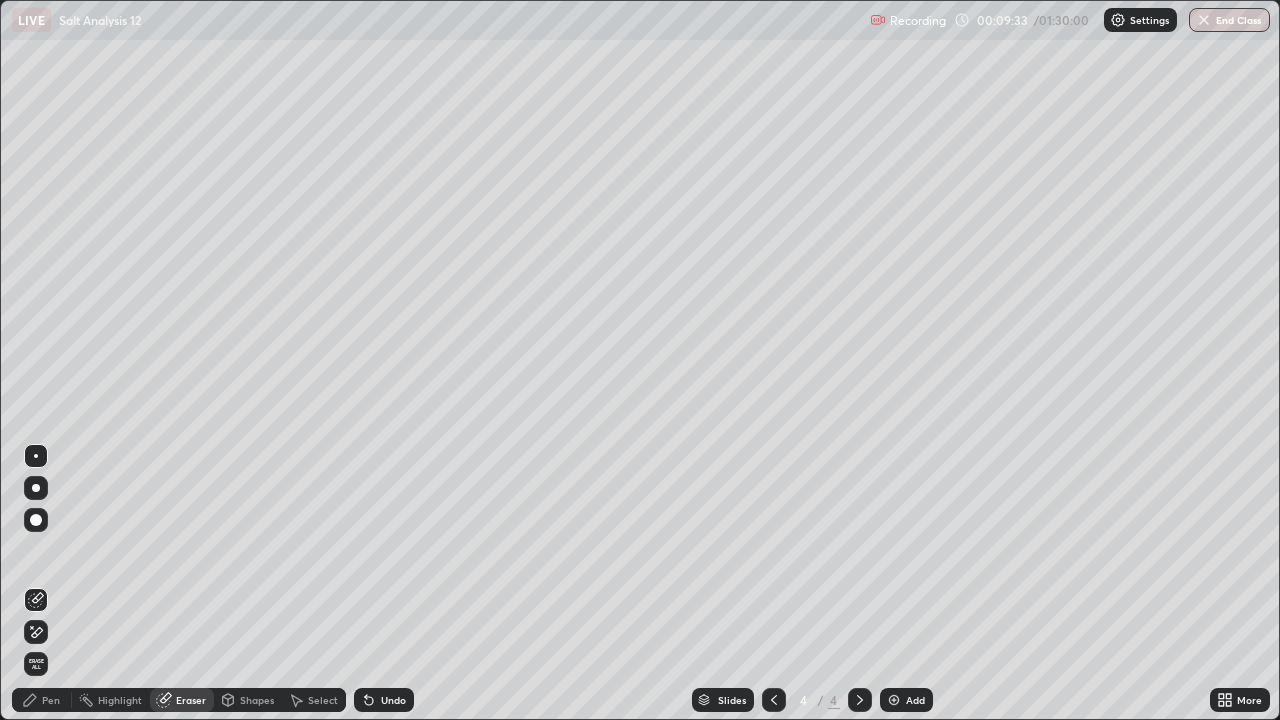 click on "Pen" at bounding box center (42, 700) 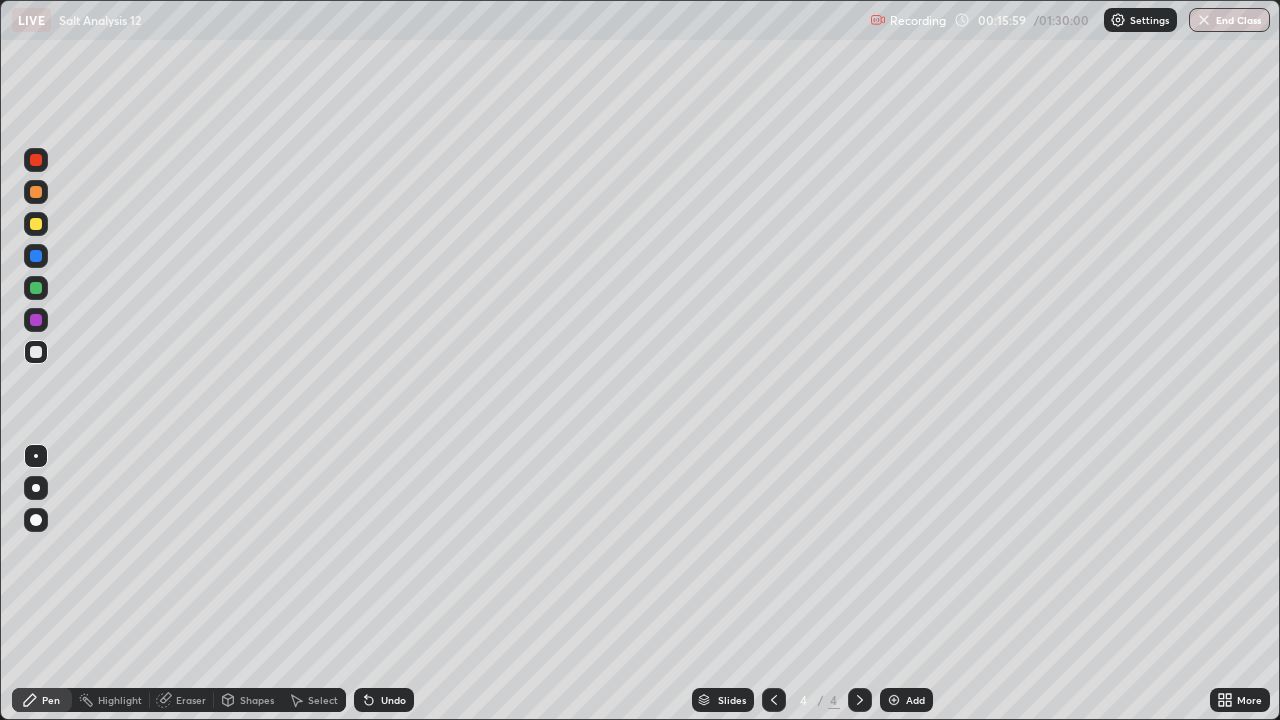 click 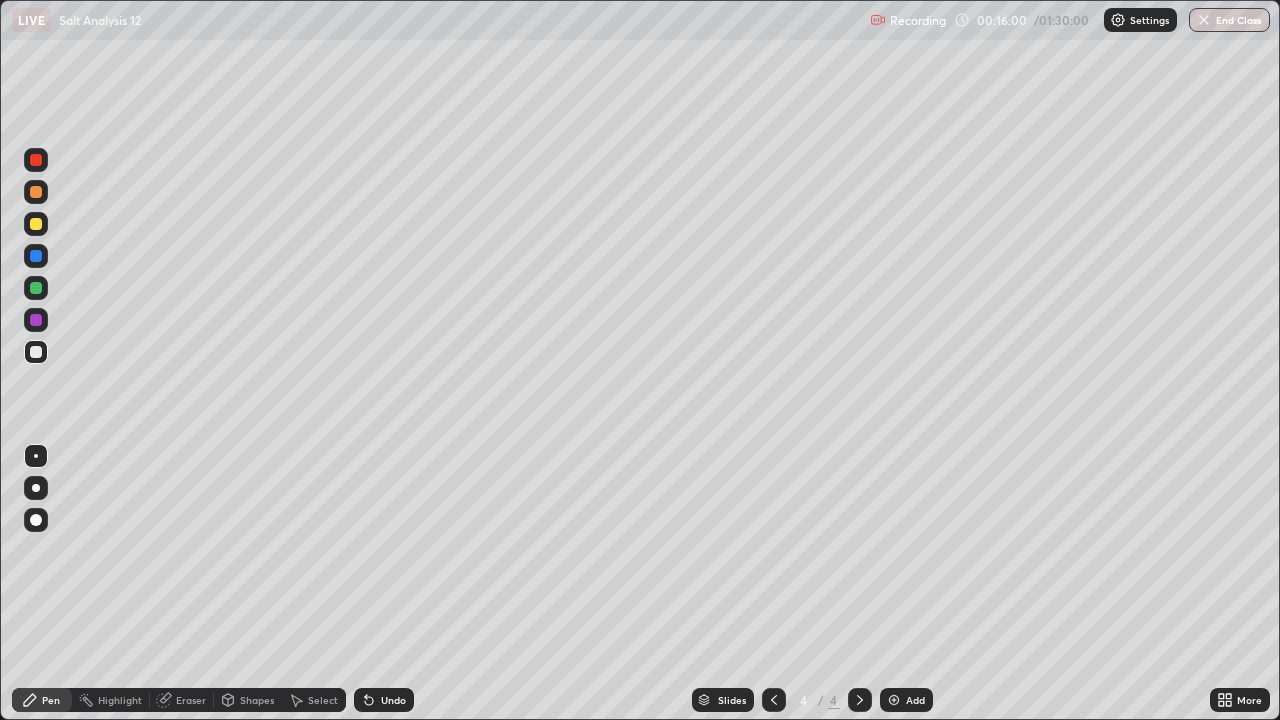 click at bounding box center (894, 700) 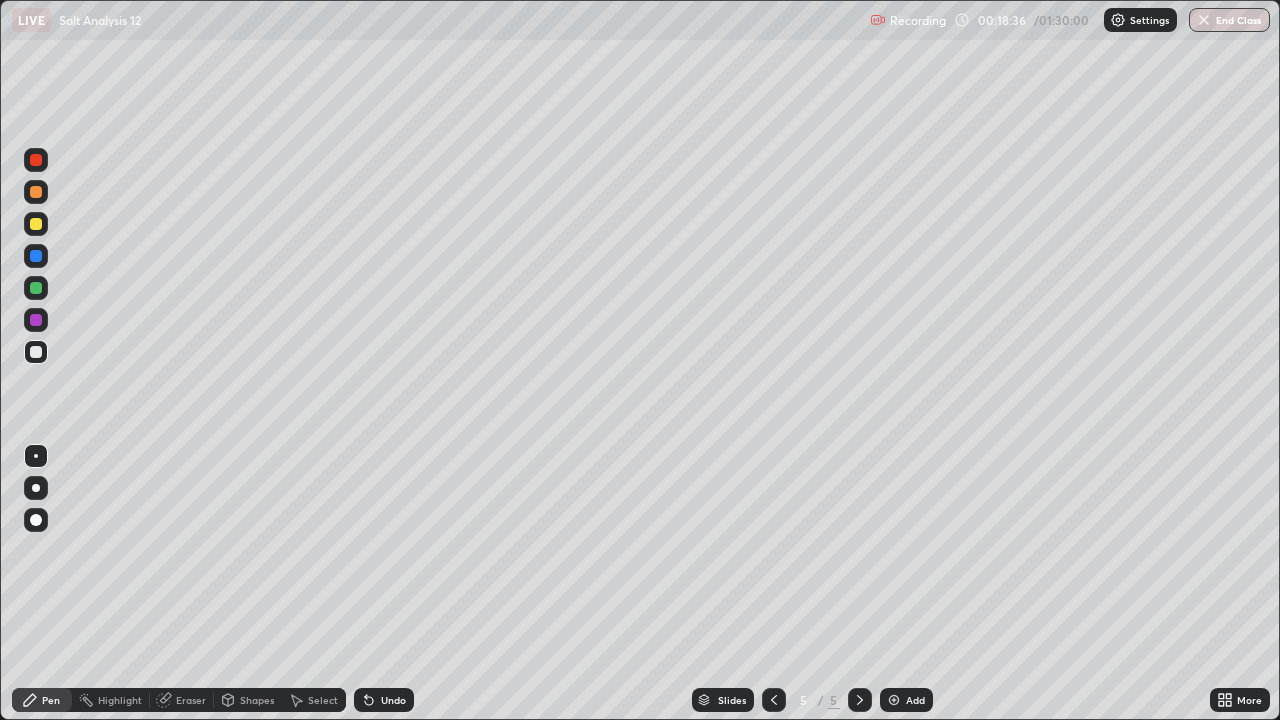 click at bounding box center [894, 700] 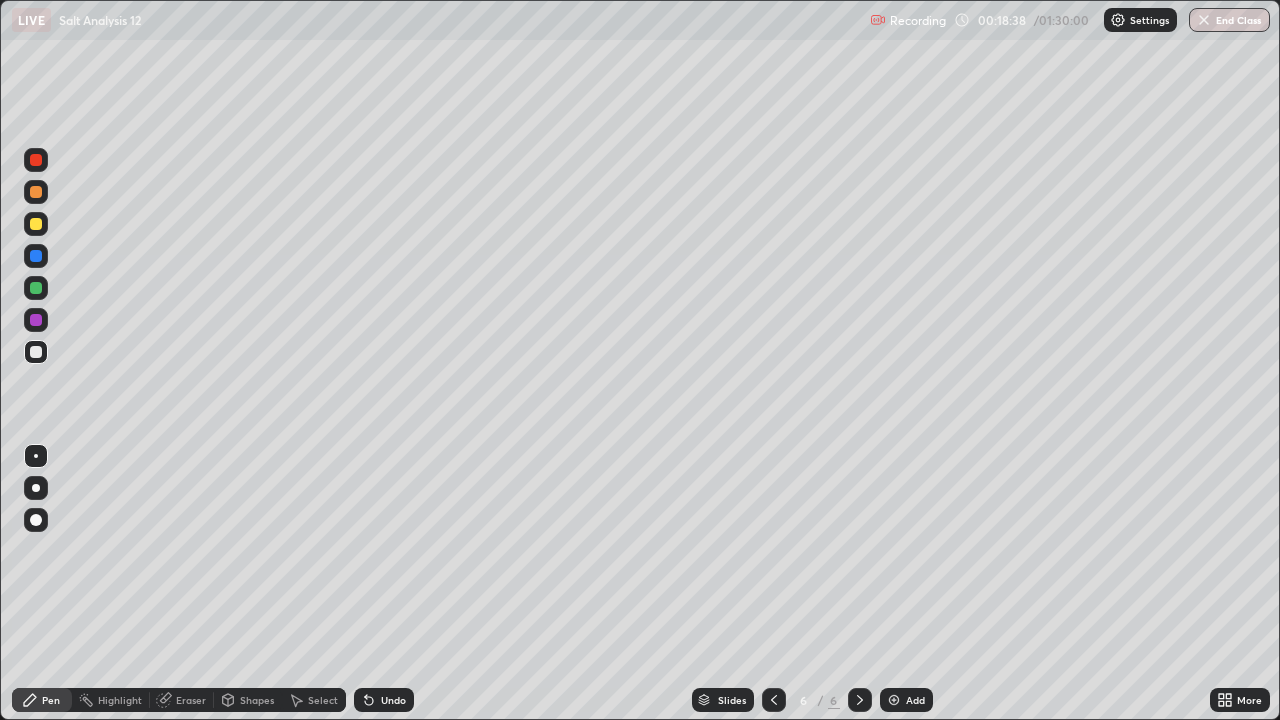 click 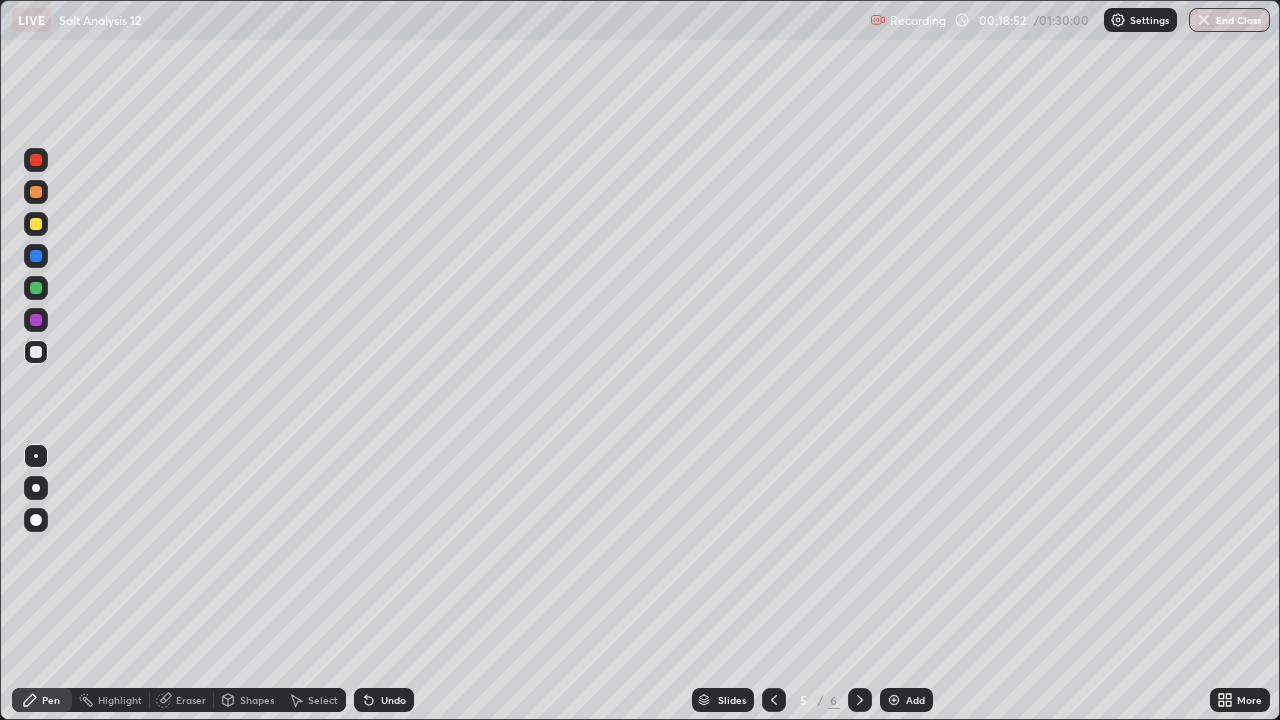 click 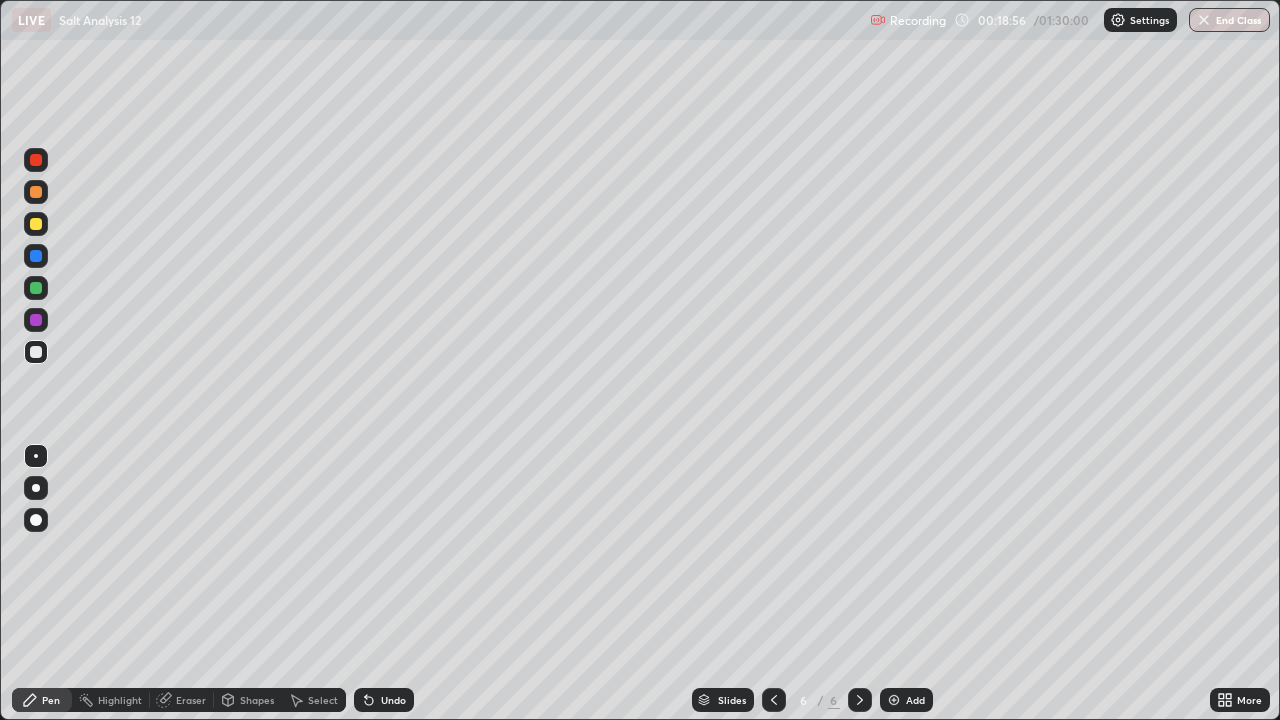 click at bounding box center [36, 224] 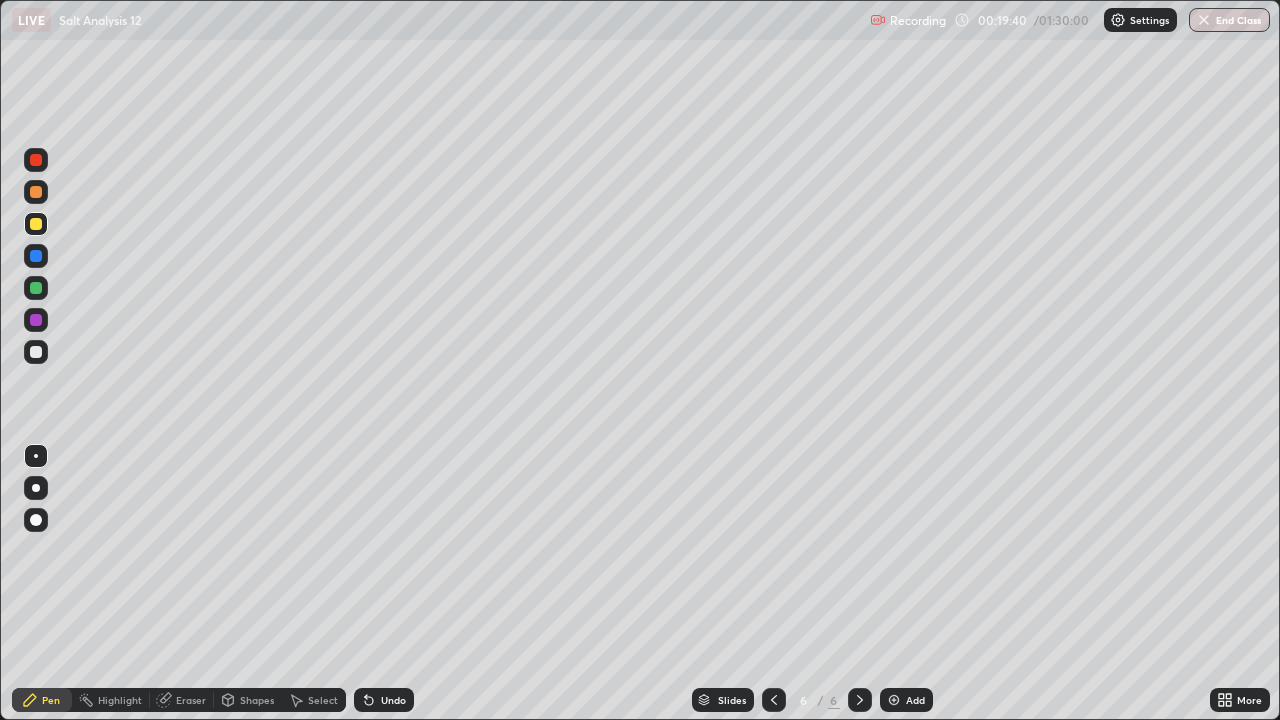 click at bounding box center (36, 352) 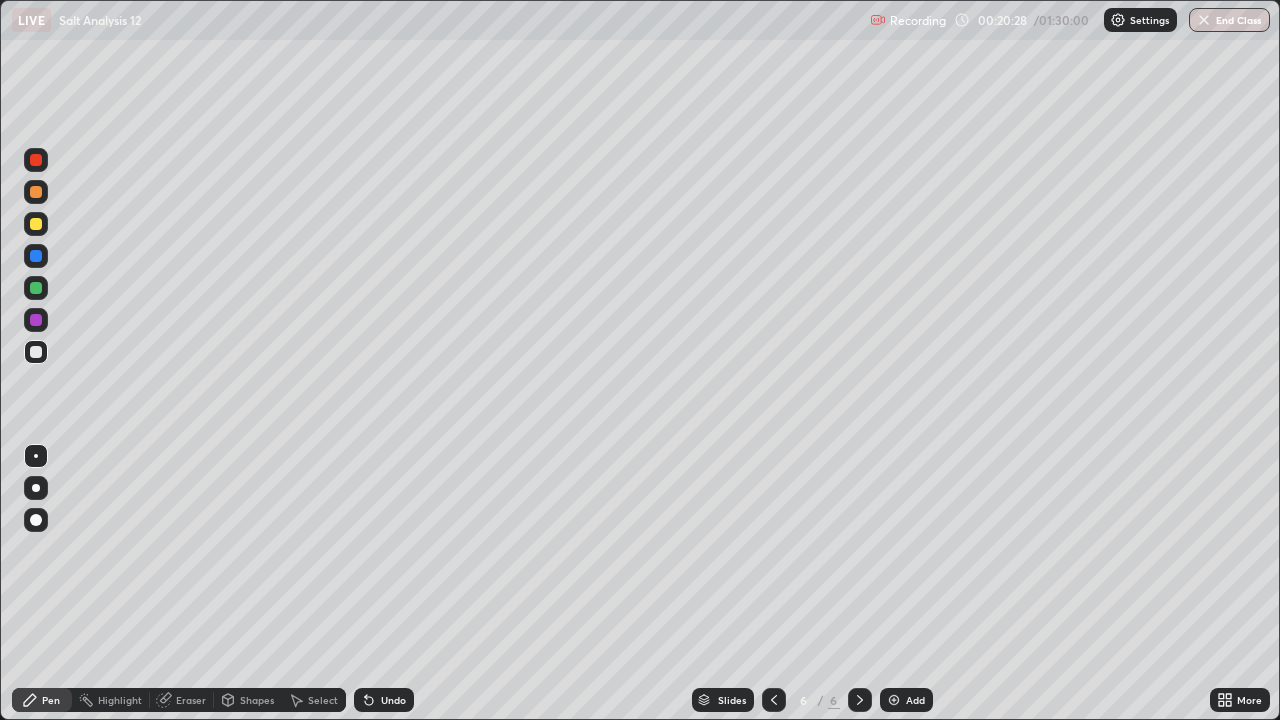 click on "Eraser" at bounding box center (191, 700) 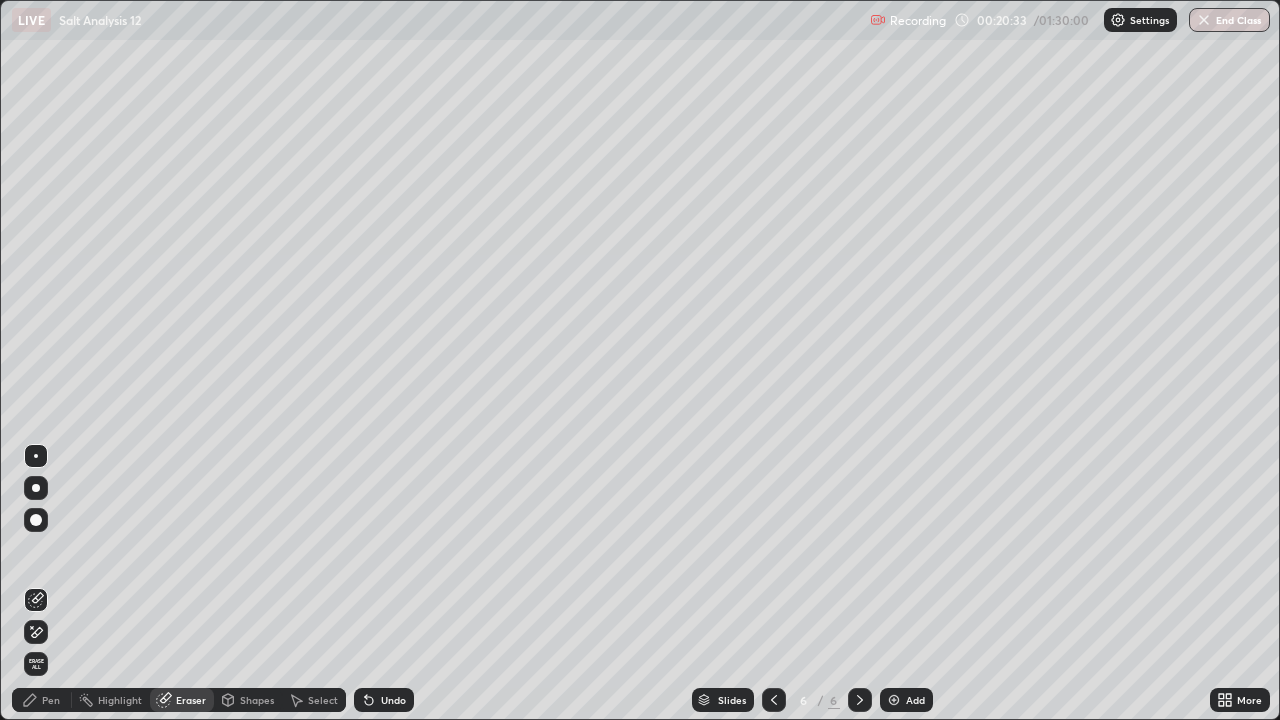click on "Pen" at bounding box center [51, 700] 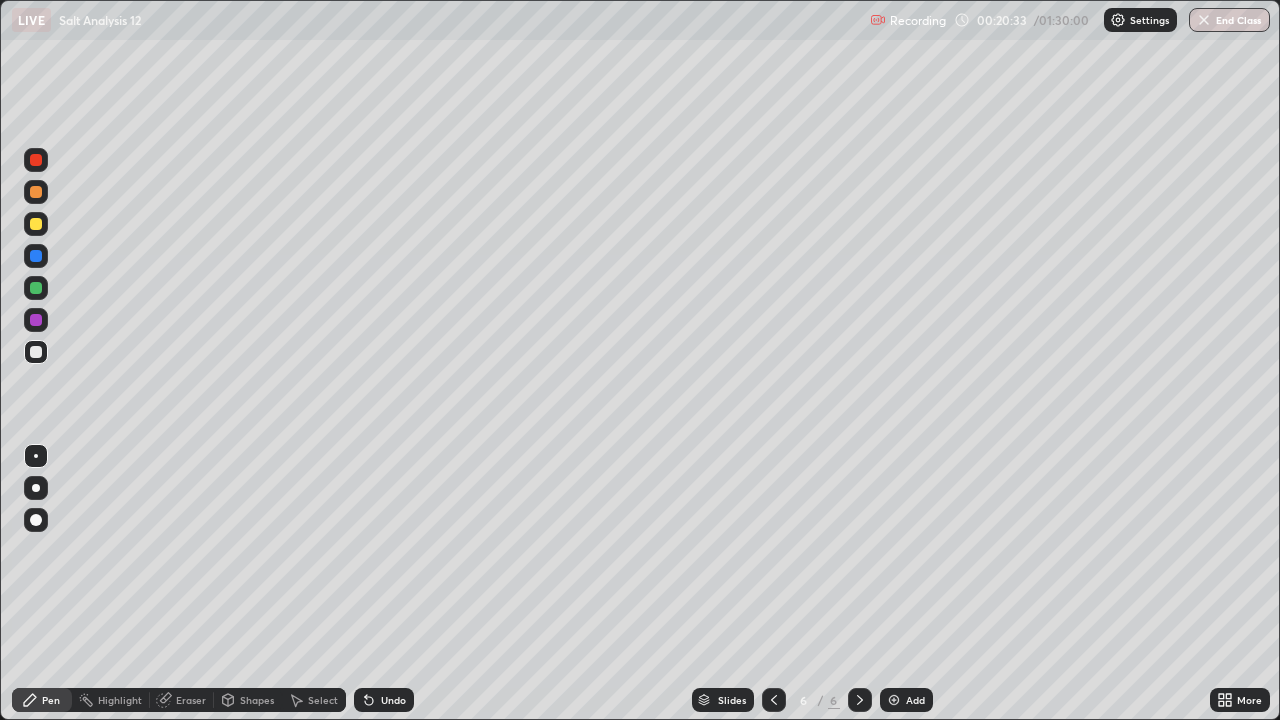 click 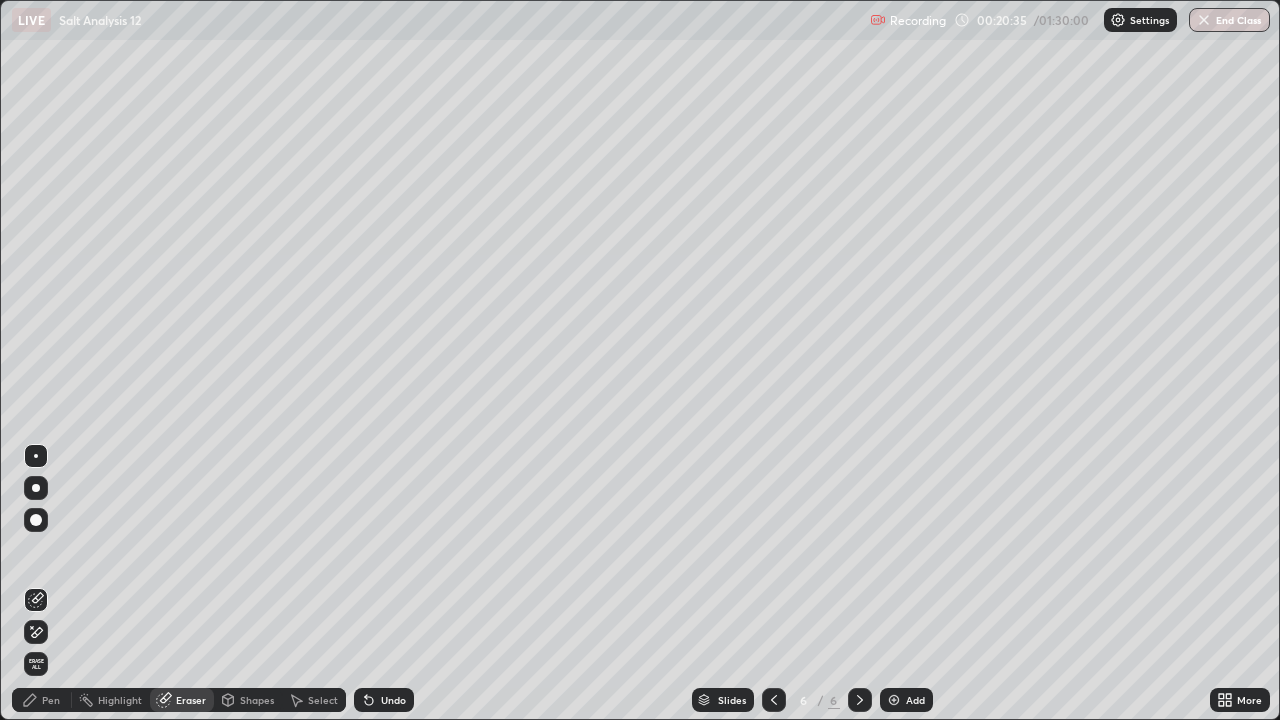 click on "Pen" at bounding box center [42, 700] 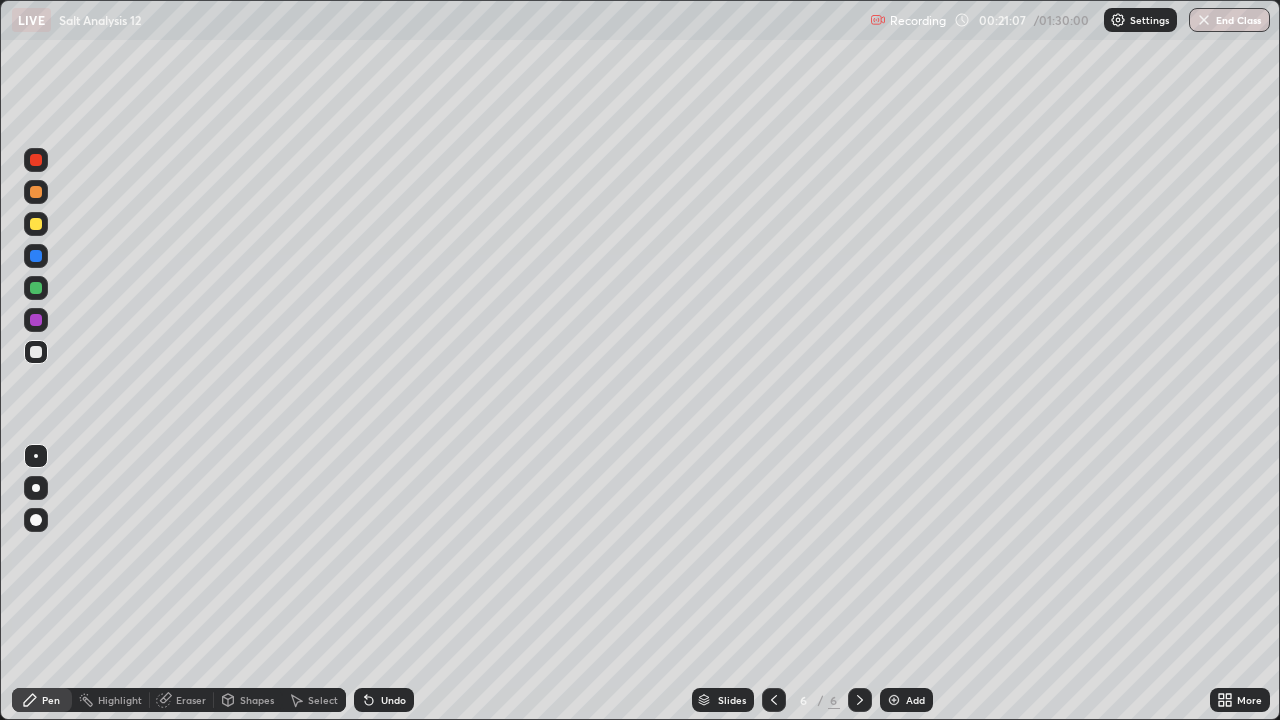 click at bounding box center (36, 224) 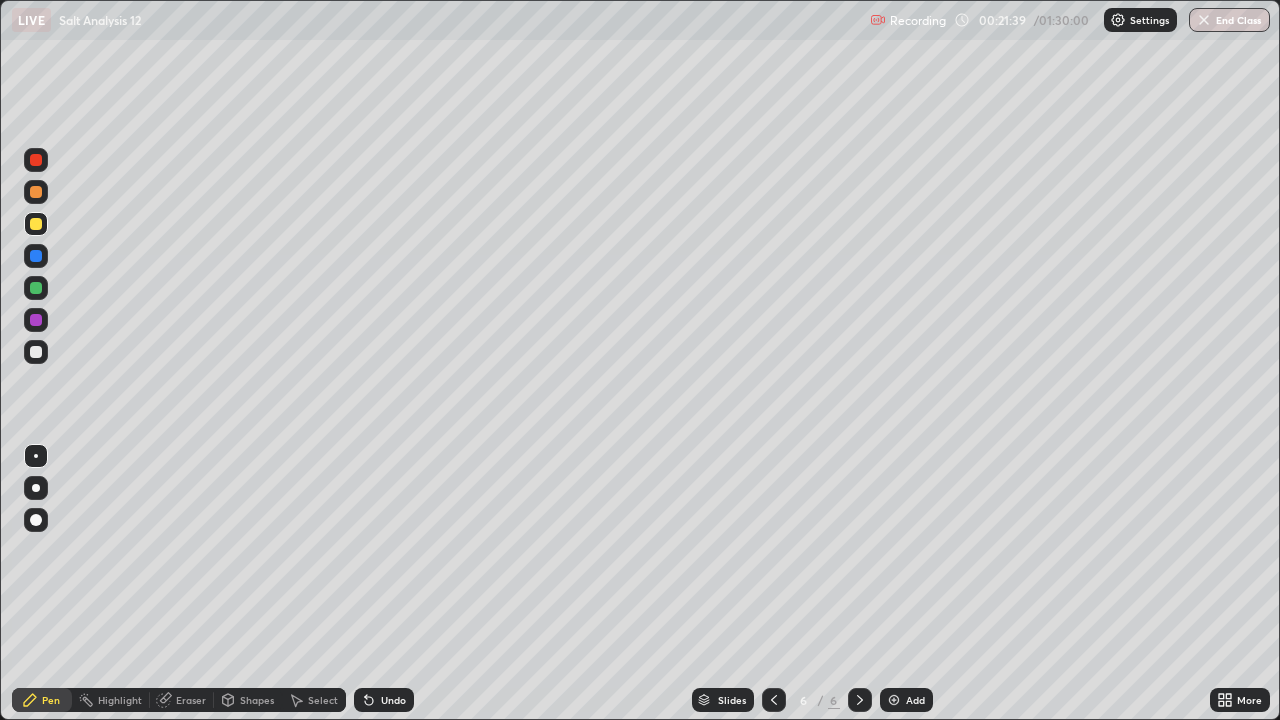 click on "Eraser" at bounding box center [182, 700] 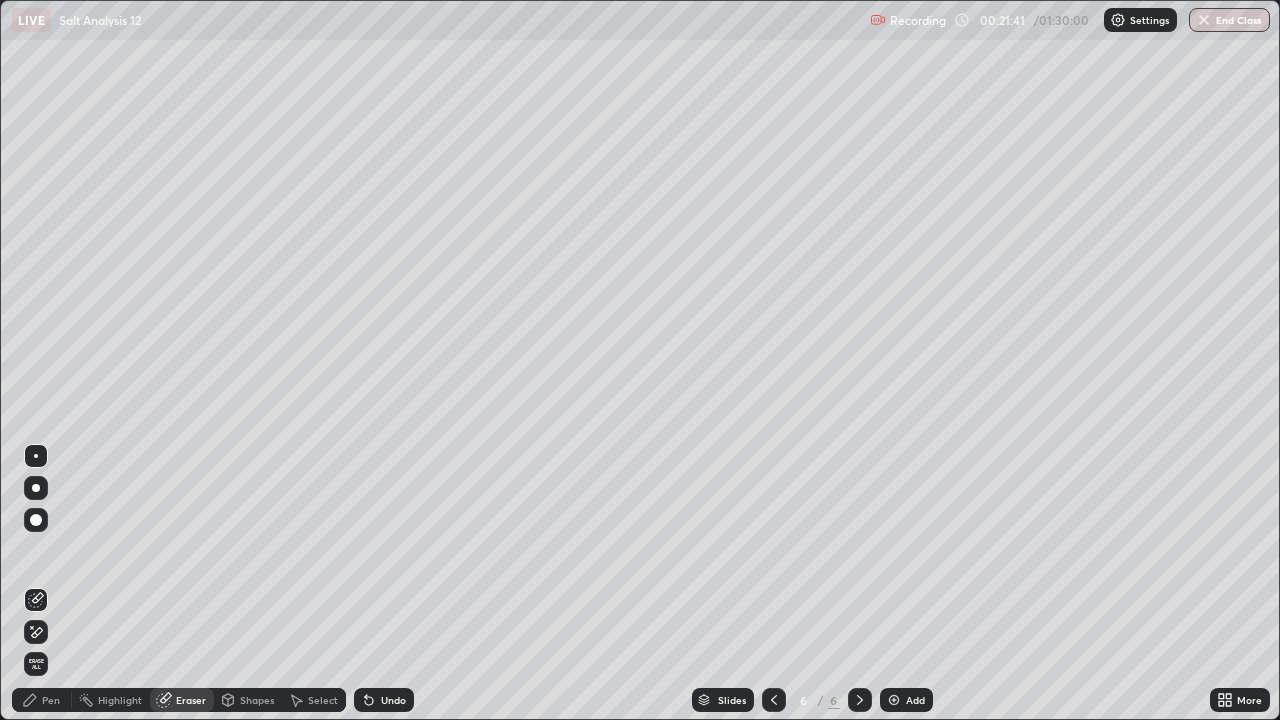 click on "Eraser" at bounding box center [191, 700] 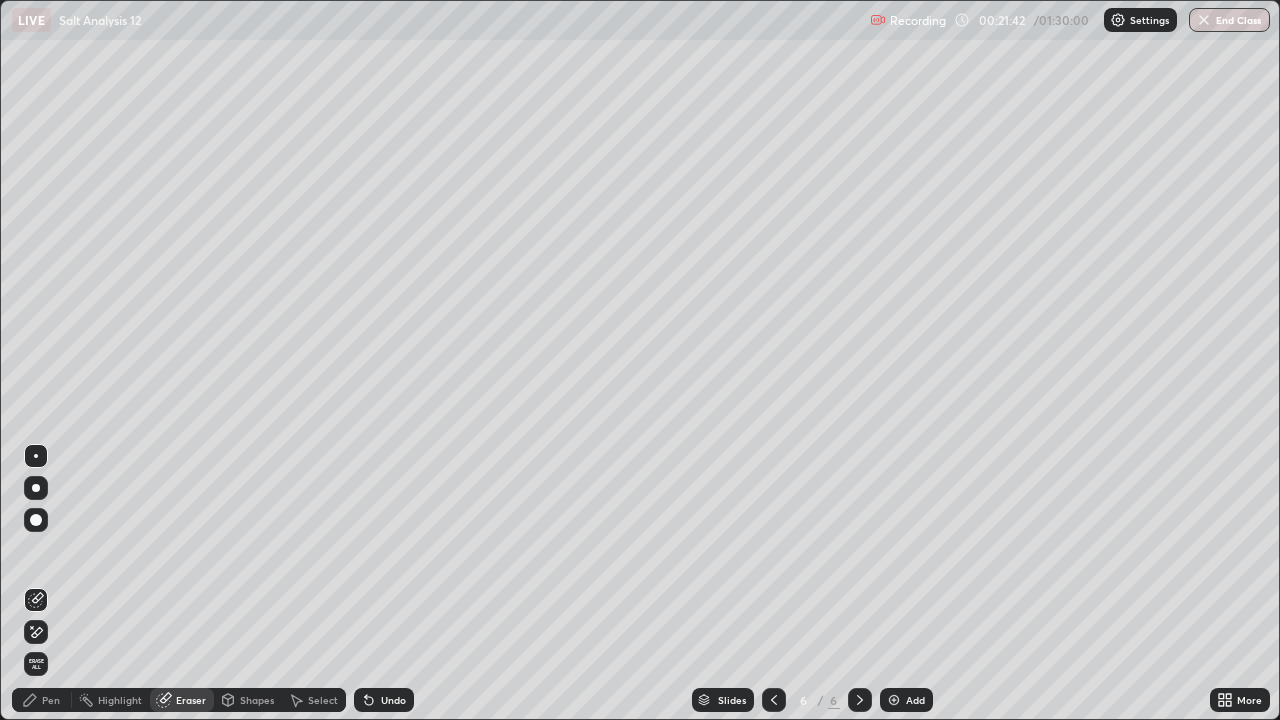 click on "Pen" at bounding box center (51, 700) 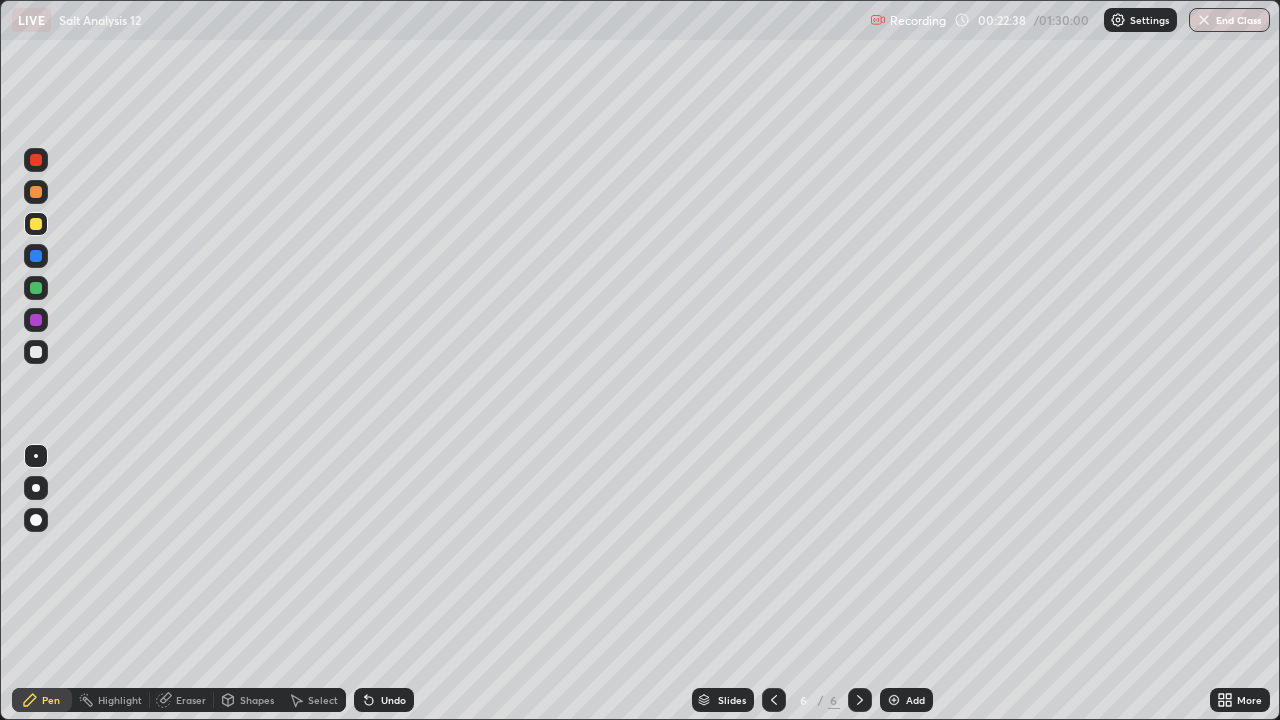 click at bounding box center [36, 352] 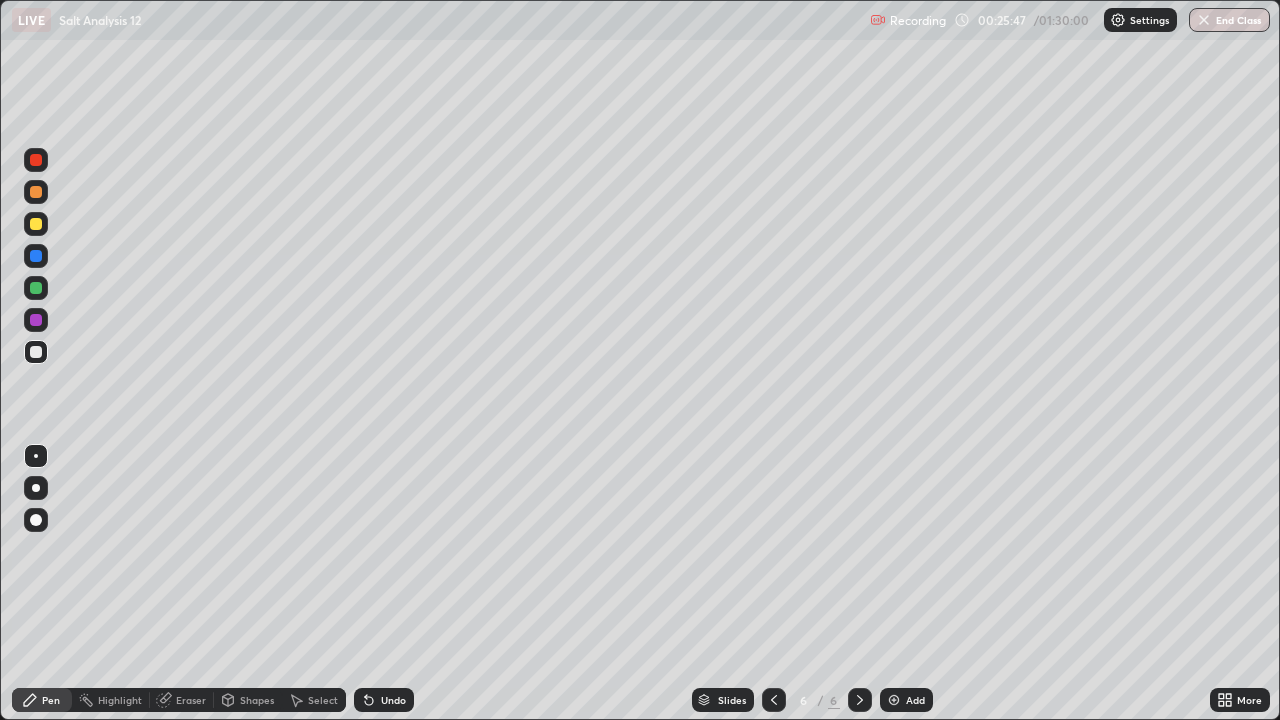 click at bounding box center (36, 224) 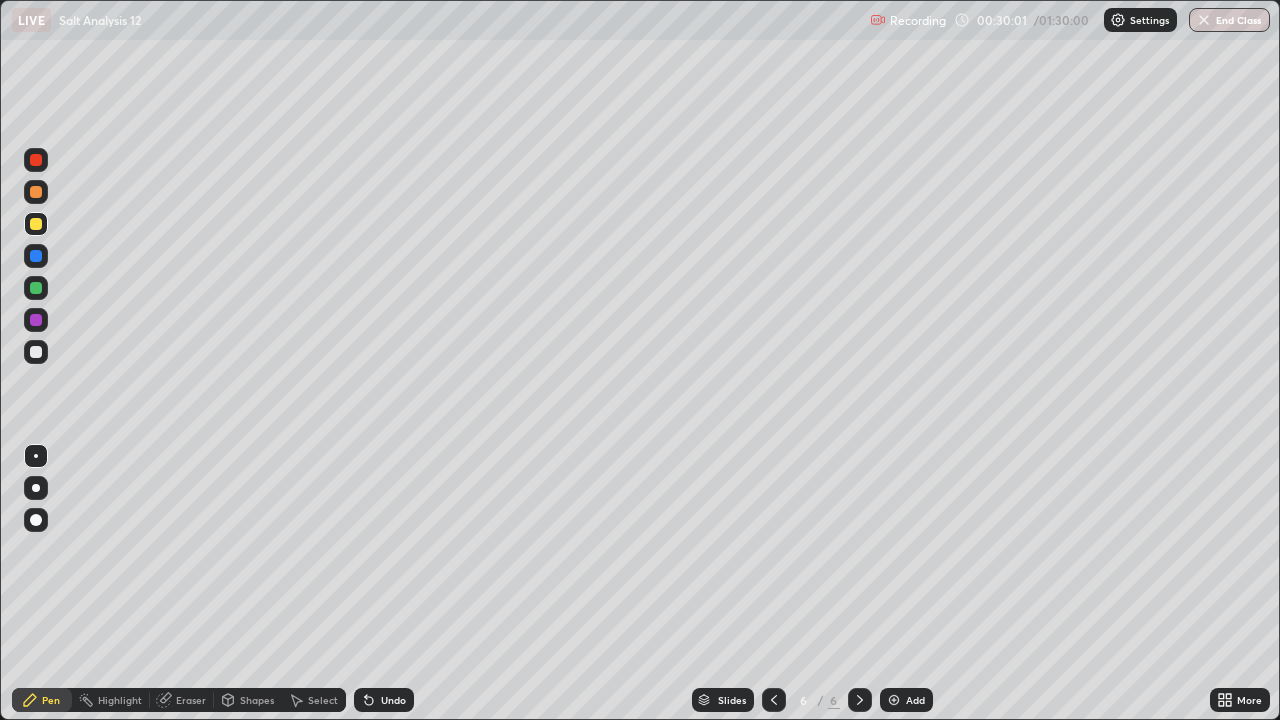 click at bounding box center (894, 700) 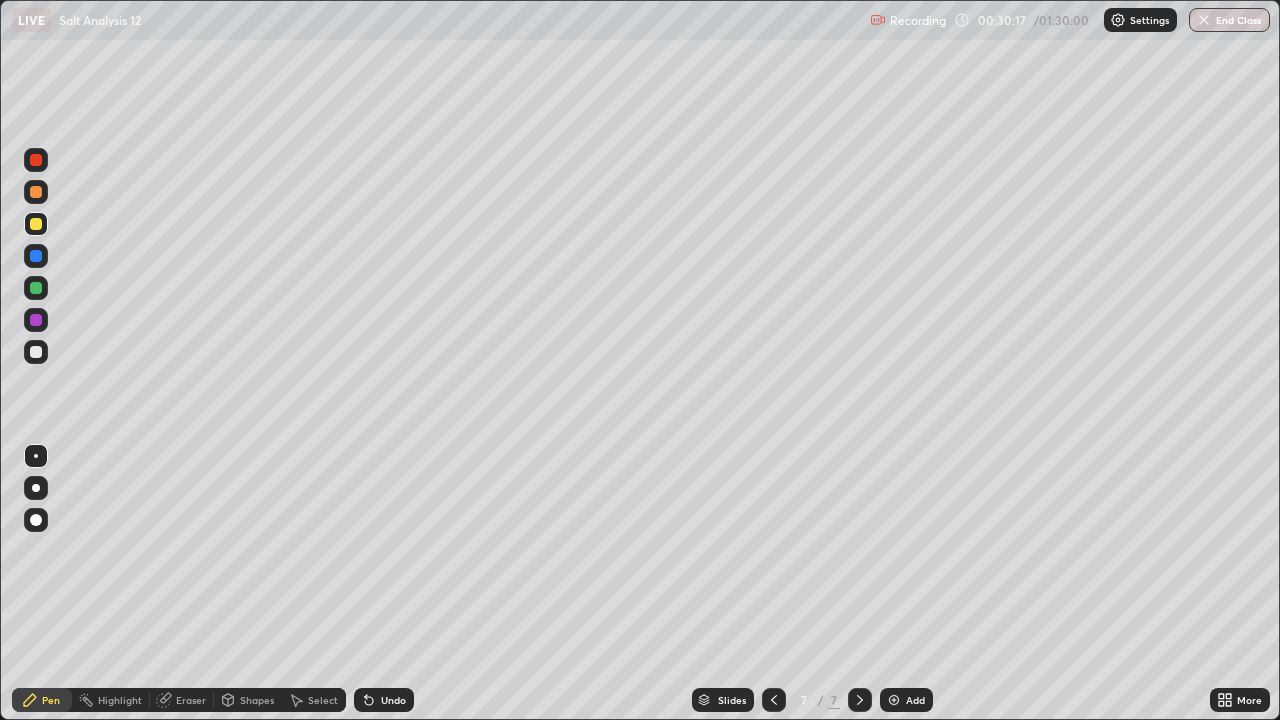 click at bounding box center [36, 352] 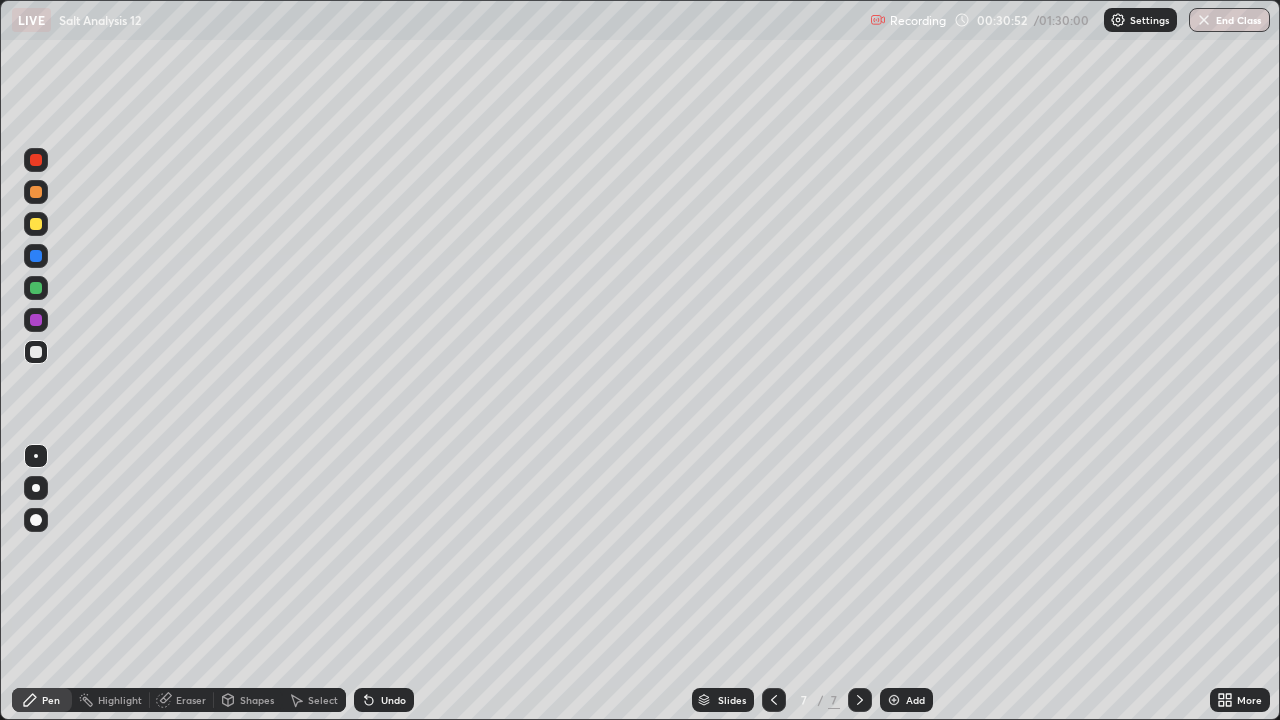 click on "Eraser" at bounding box center (191, 700) 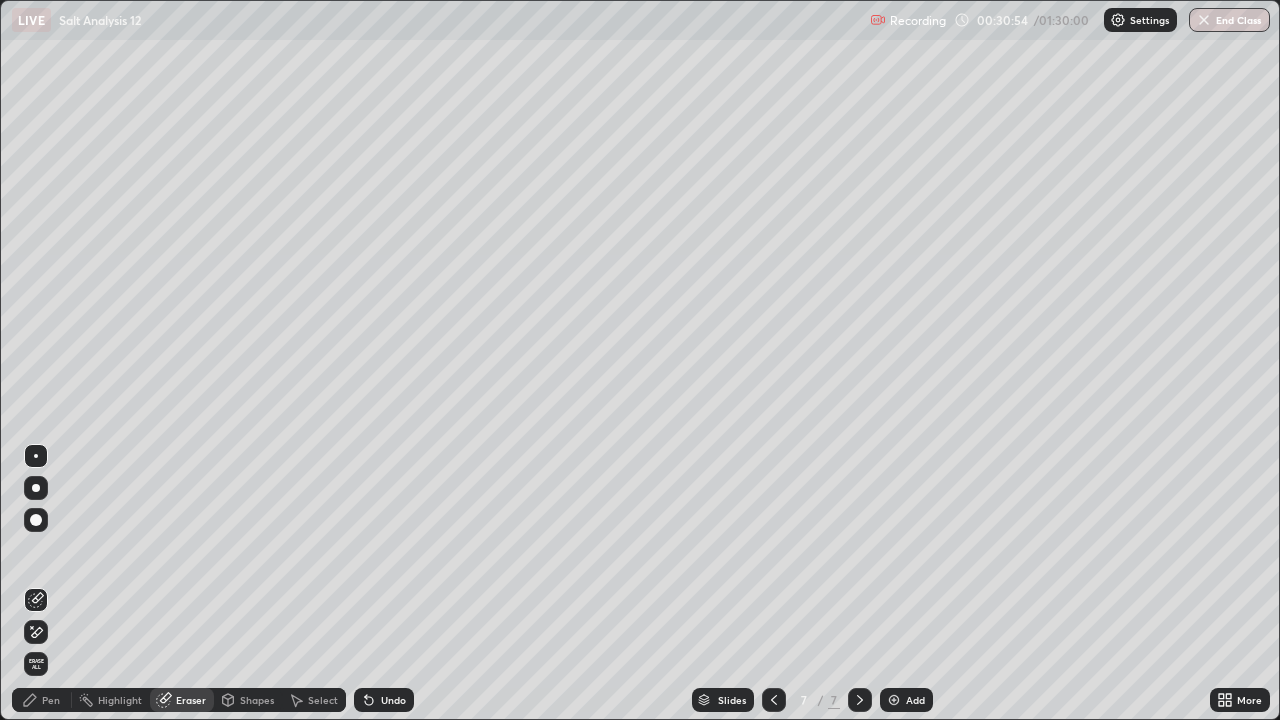 click on "Pen" at bounding box center [42, 700] 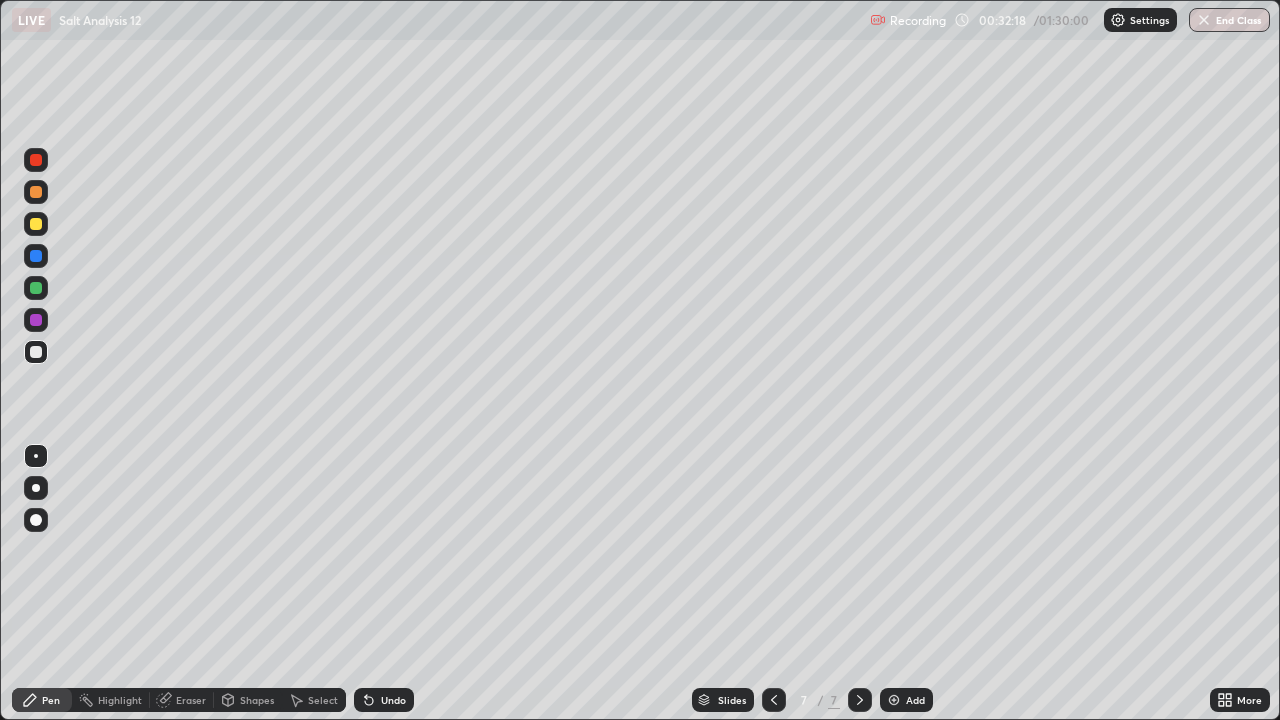 click on "Select" at bounding box center (323, 700) 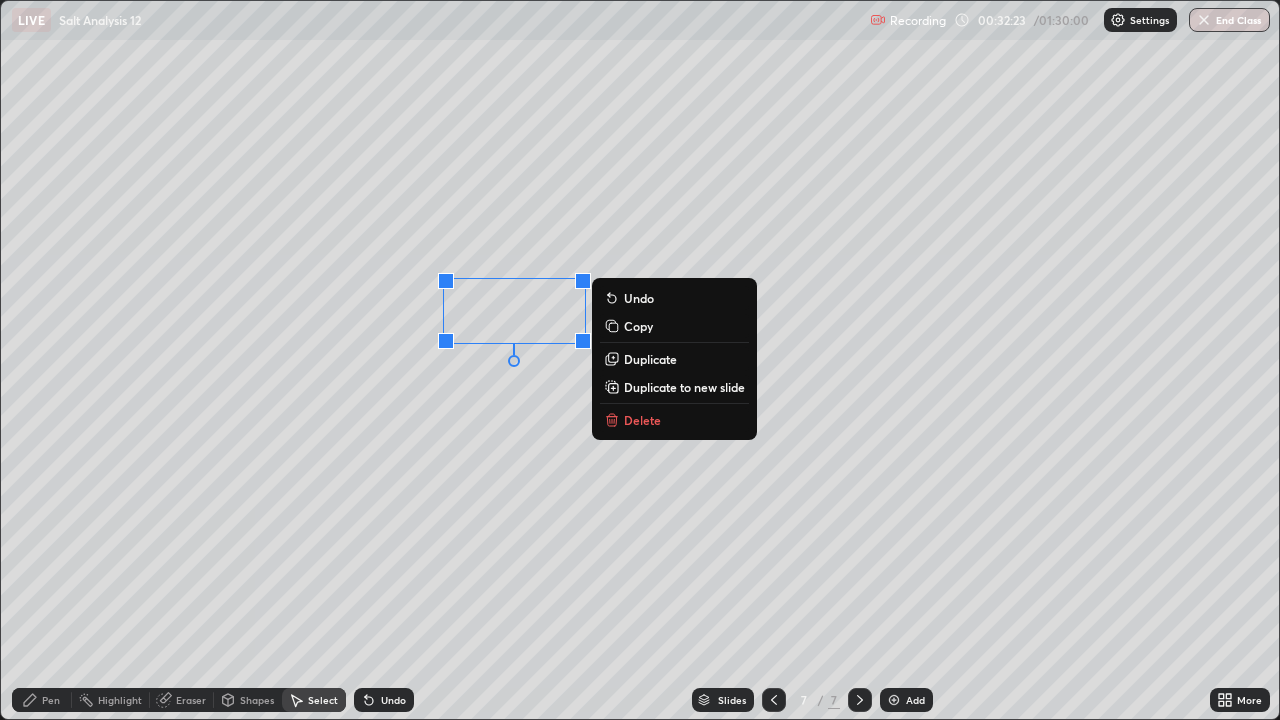click on "0 ° Undo Copy Duplicate Duplicate to new slide Delete" at bounding box center (640, 360) 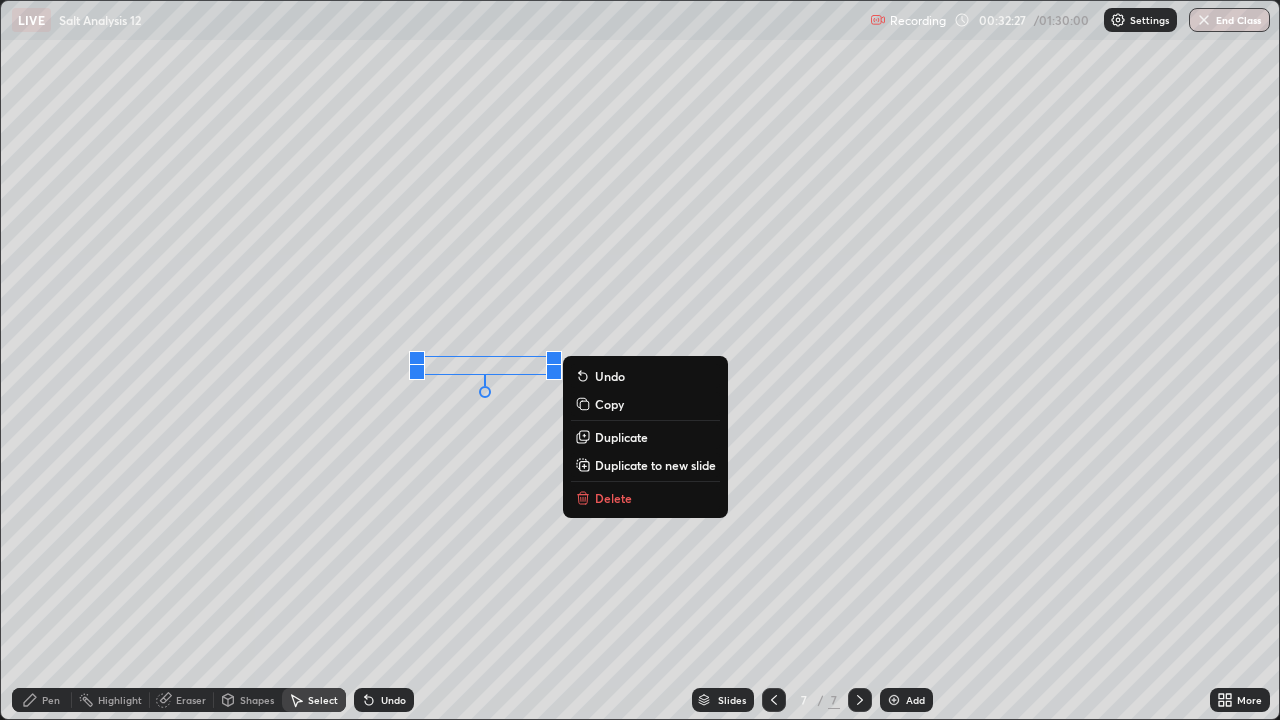 click on "0 ° Undo Copy Duplicate Duplicate to new slide Delete" at bounding box center (640, 360) 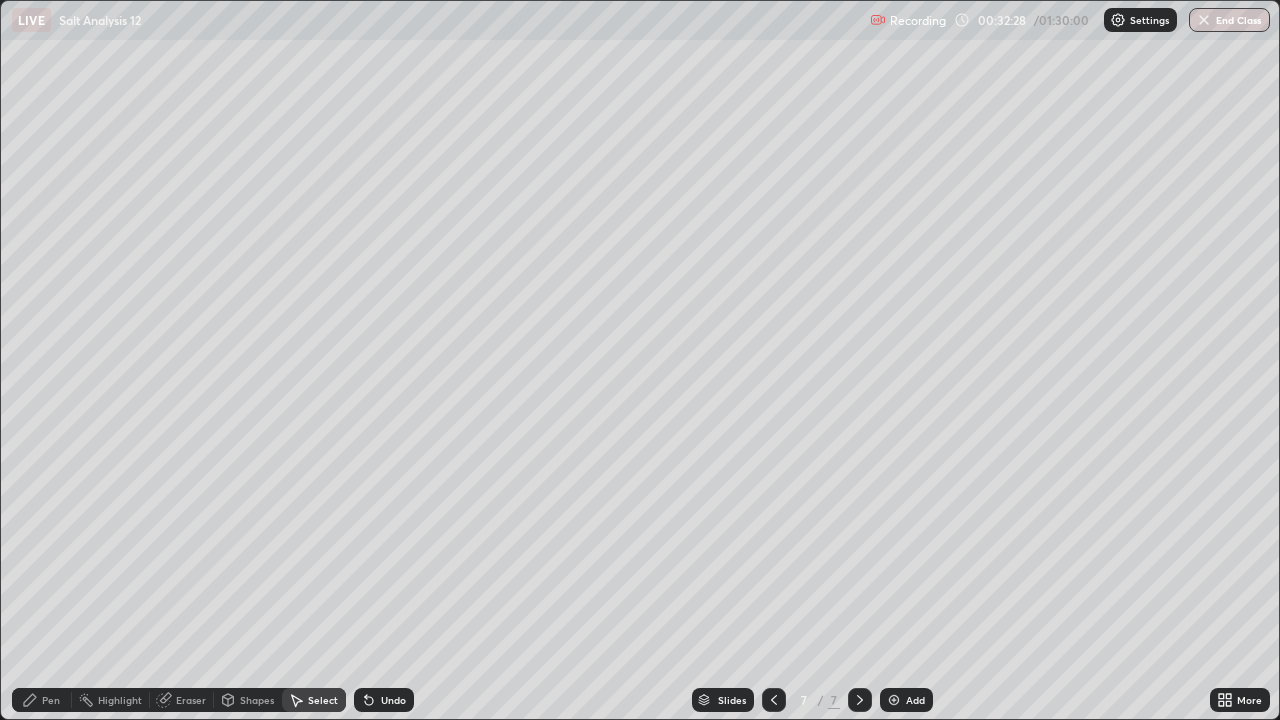 click on "Pen" at bounding box center (51, 700) 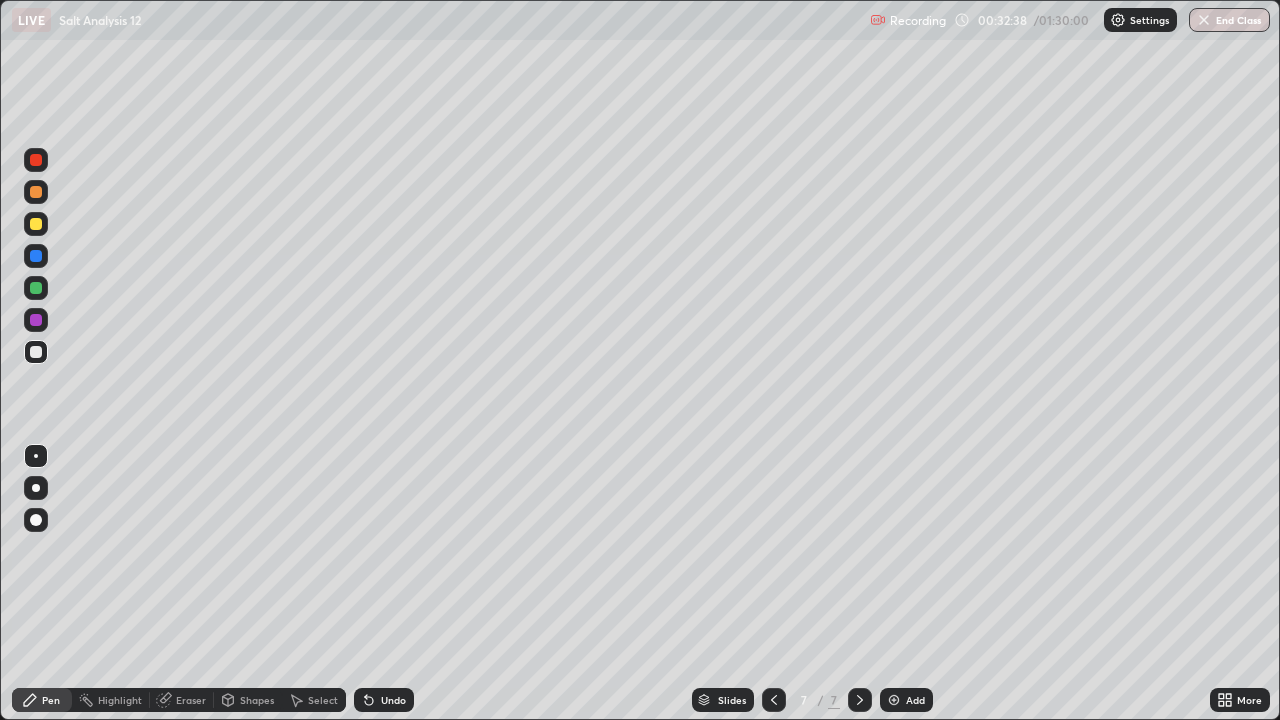 click on "Eraser" at bounding box center (191, 700) 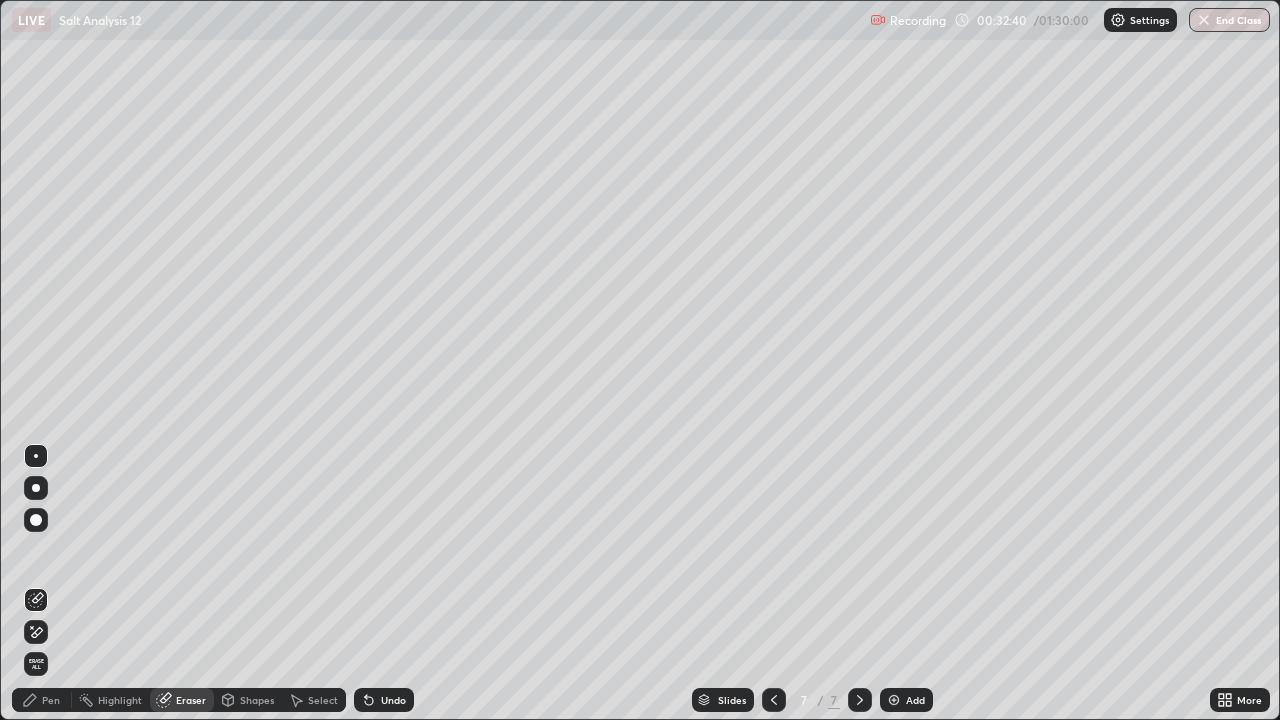 click on "Pen" at bounding box center (42, 700) 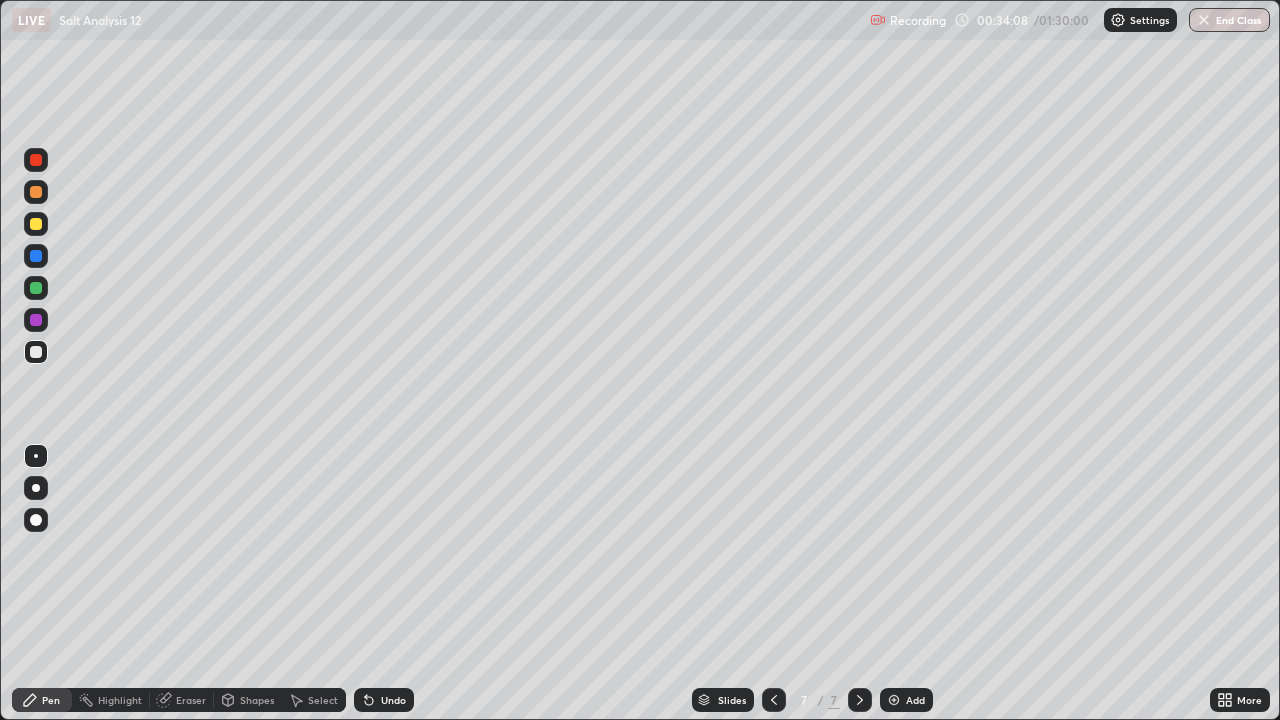 click 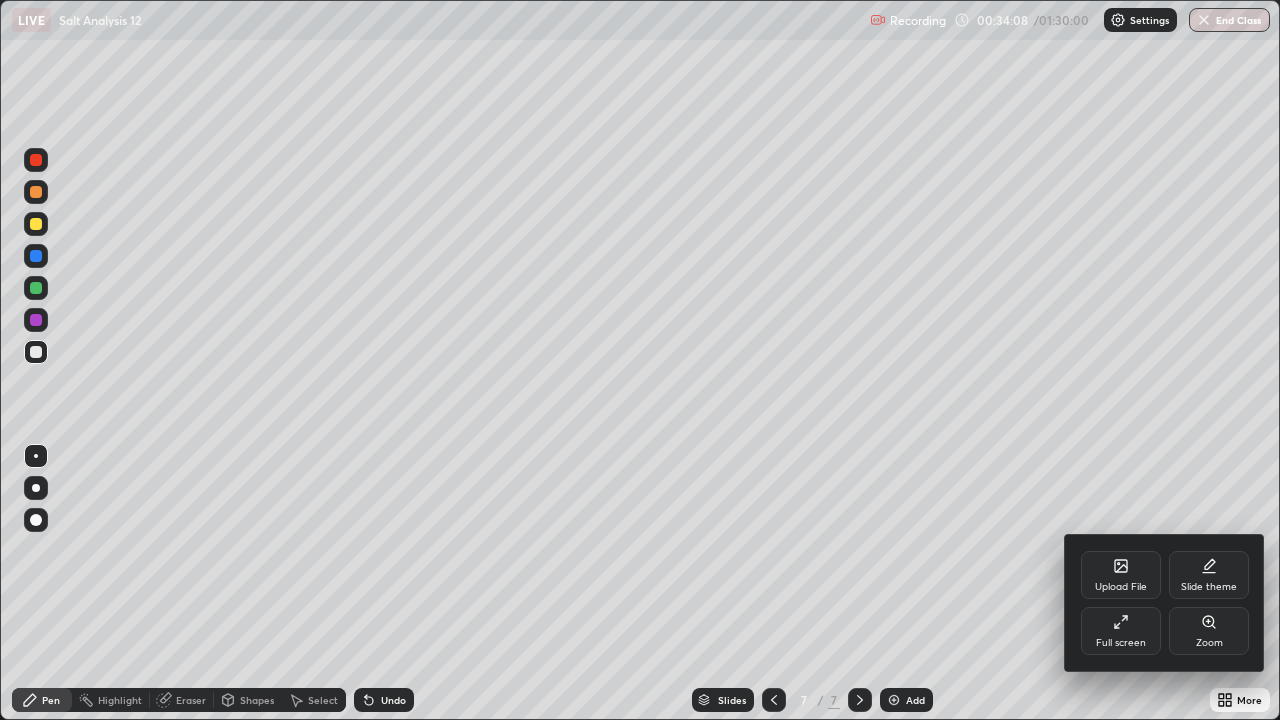 click 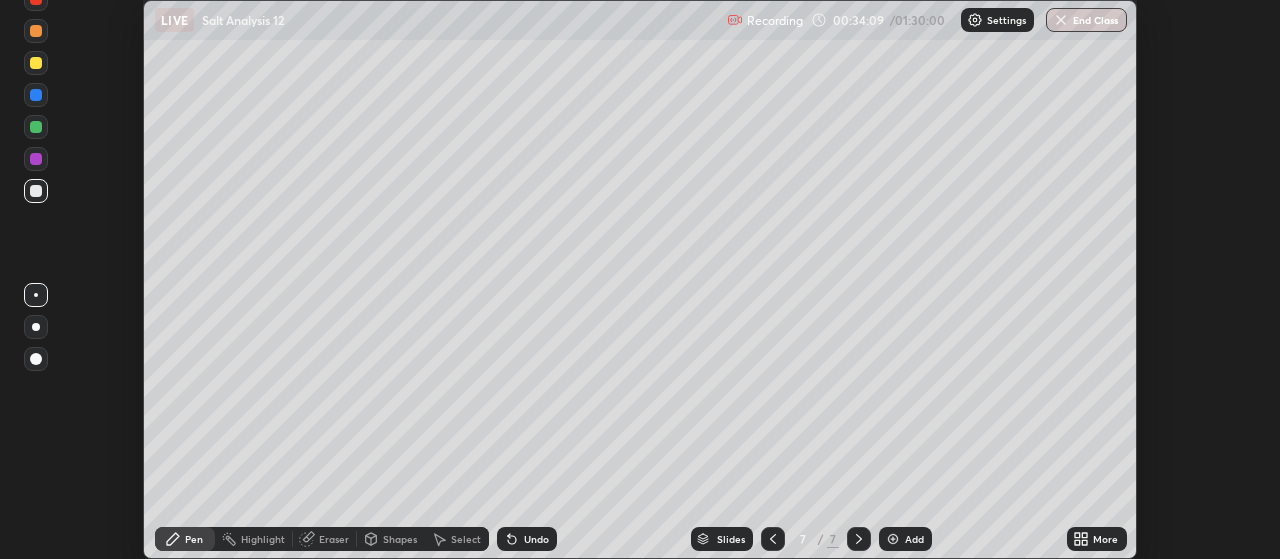 scroll, scrollTop: 559, scrollLeft: 1280, axis: both 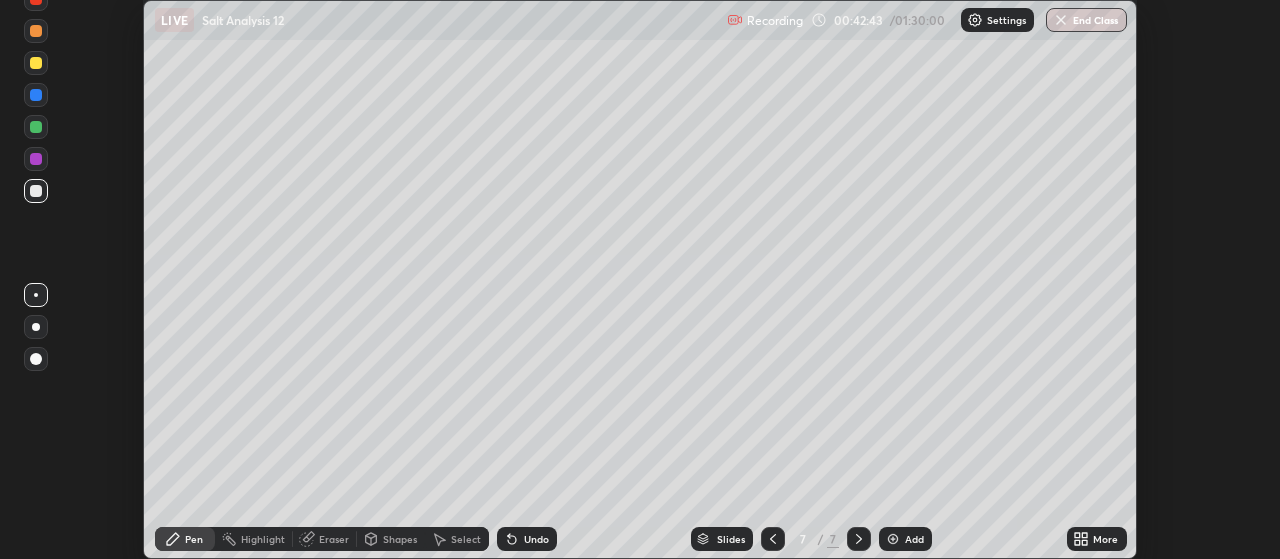 click 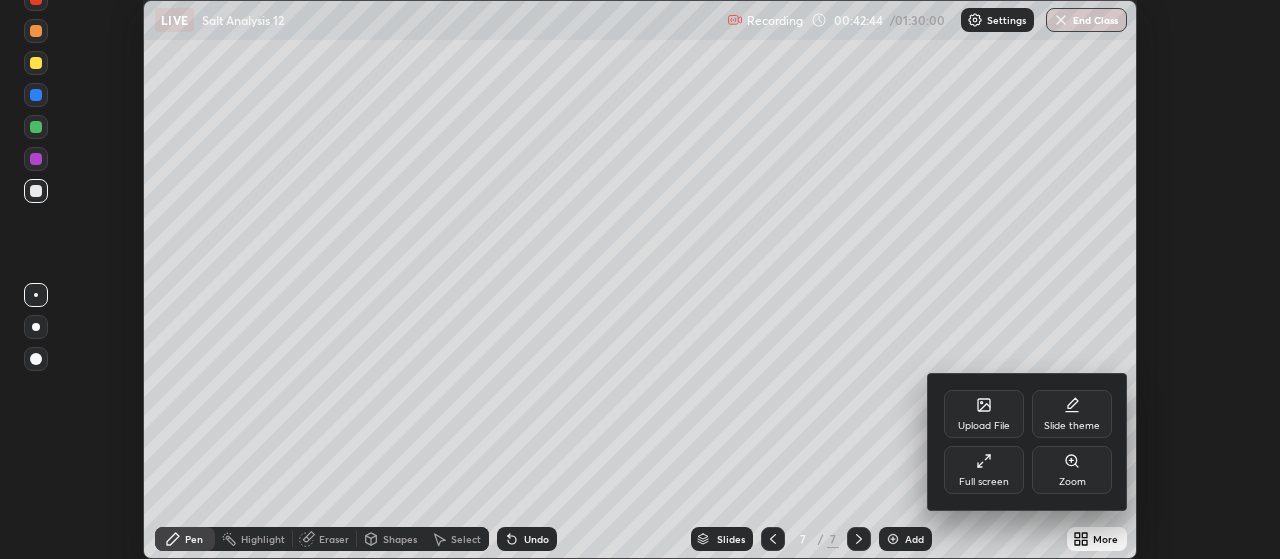 click on "Full screen" at bounding box center [984, 470] 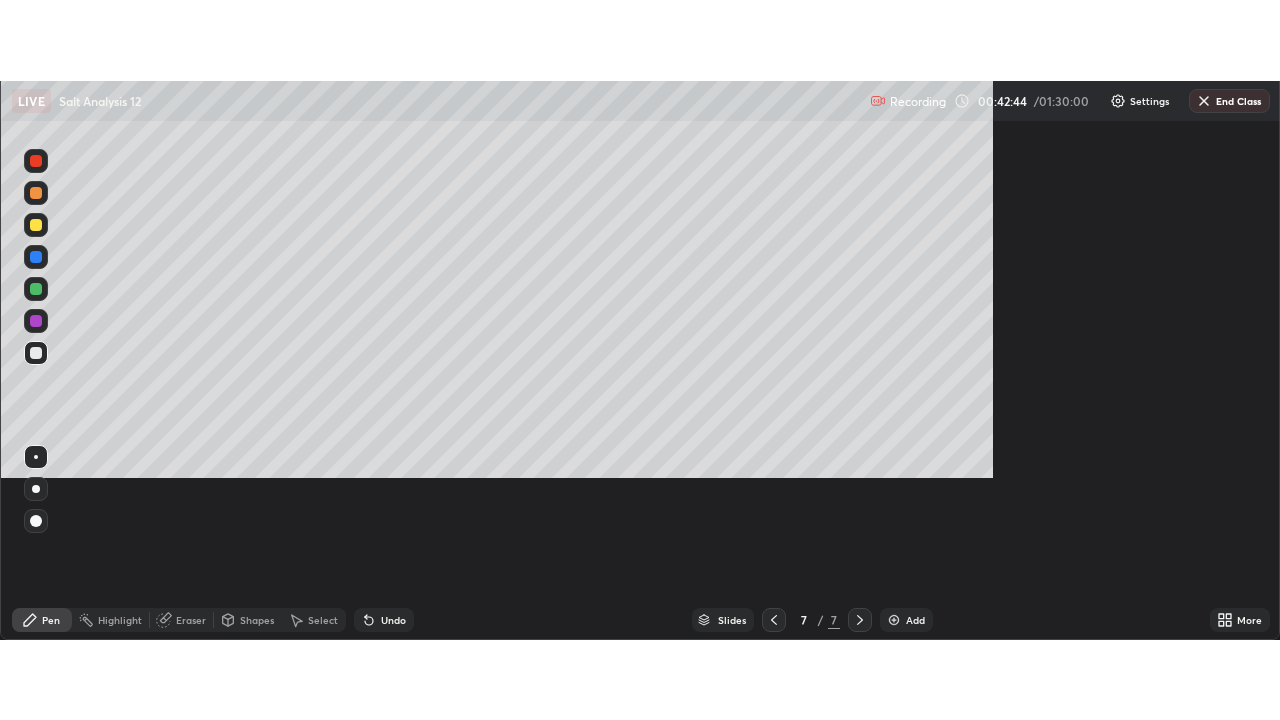 scroll, scrollTop: 99280, scrollLeft: 98720, axis: both 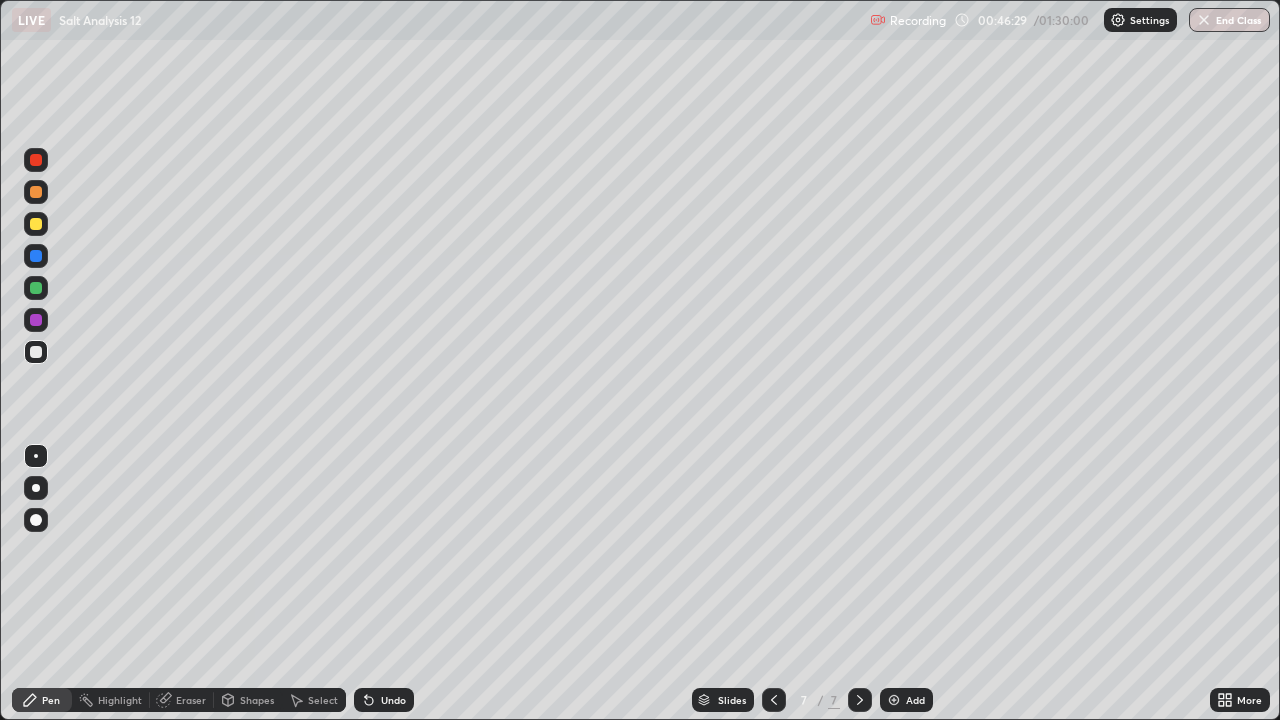 click at bounding box center [894, 700] 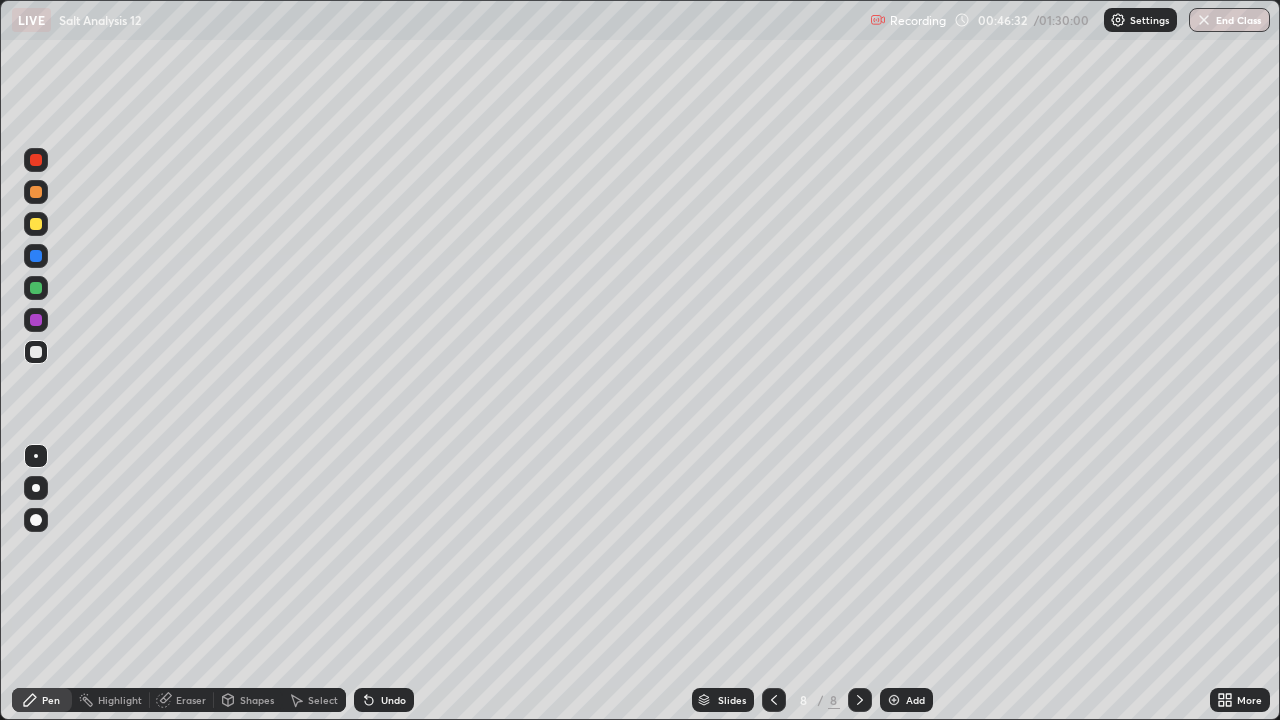 click at bounding box center (36, 352) 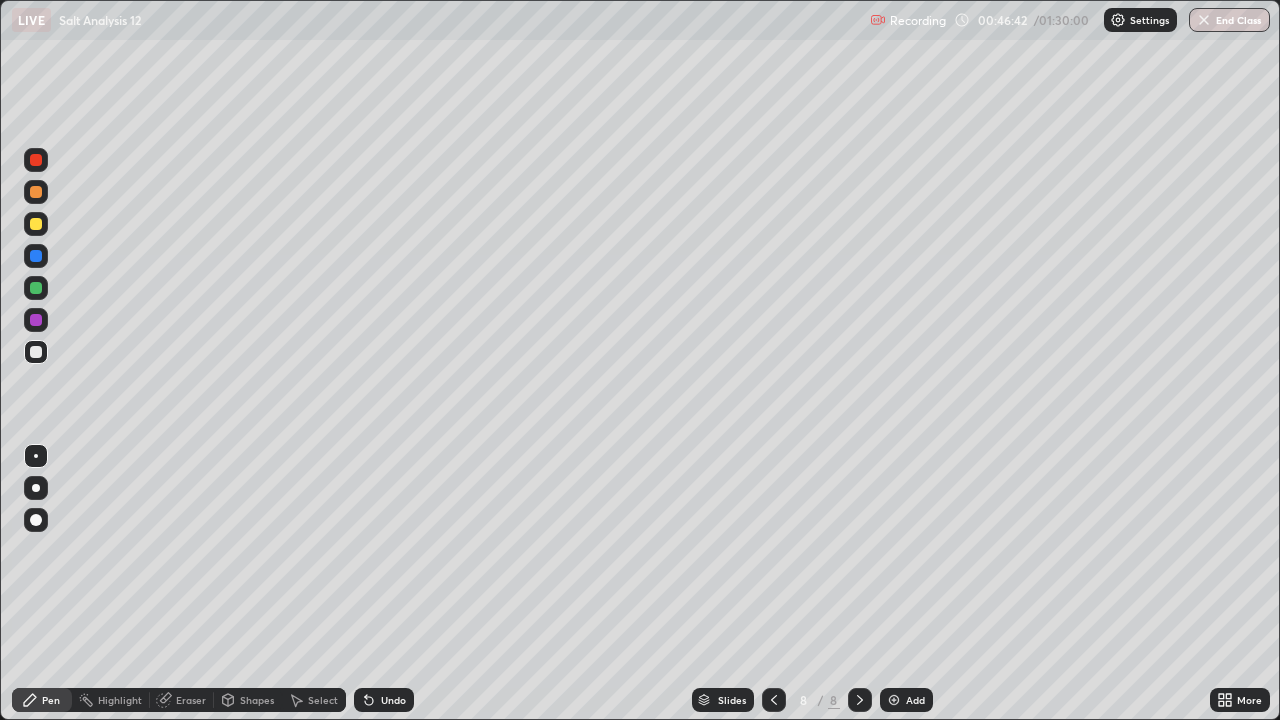 click on "Eraser" at bounding box center [191, 700] 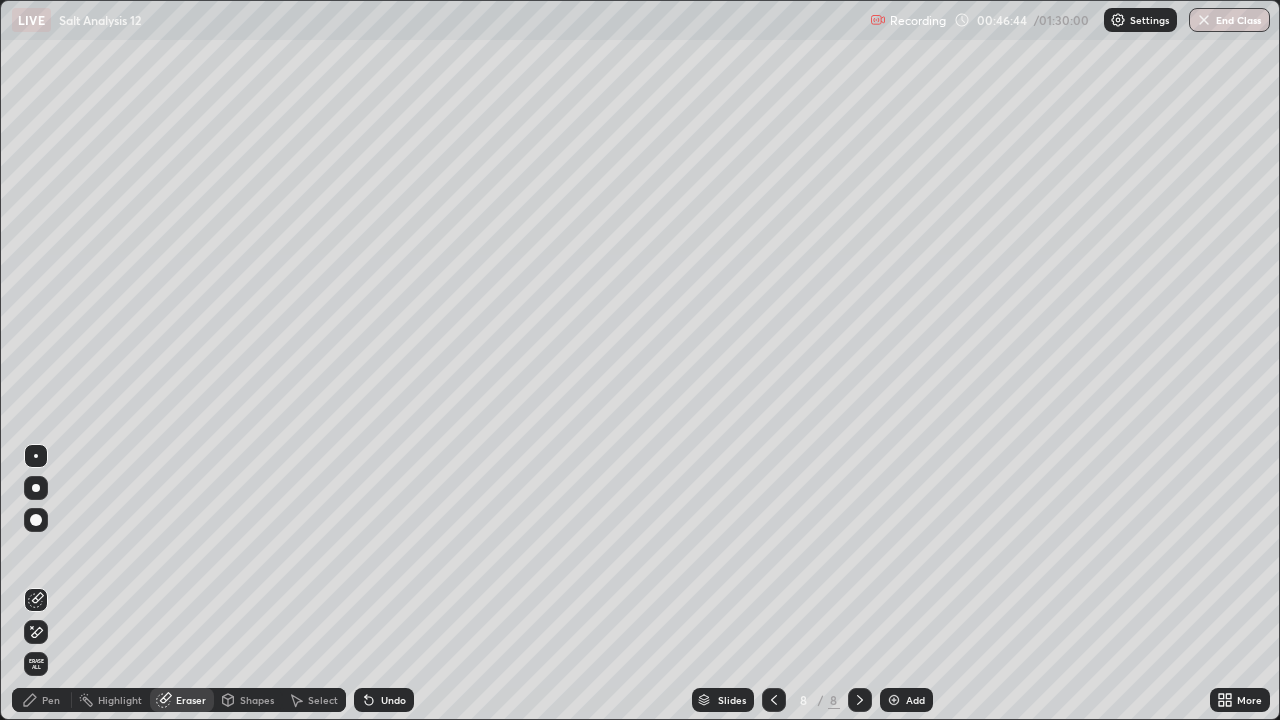 click on "Pen" at bounding box center (51, 700) 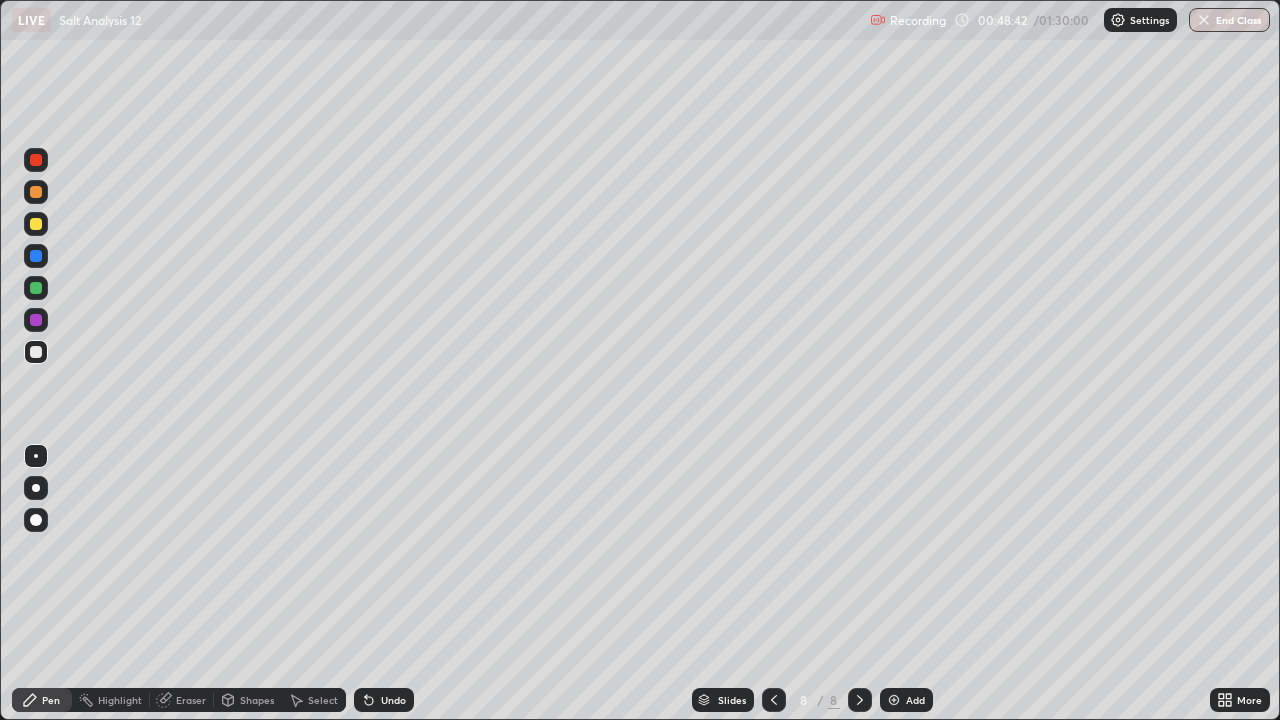 click on "Eraser" at bounding box center [182, 700] 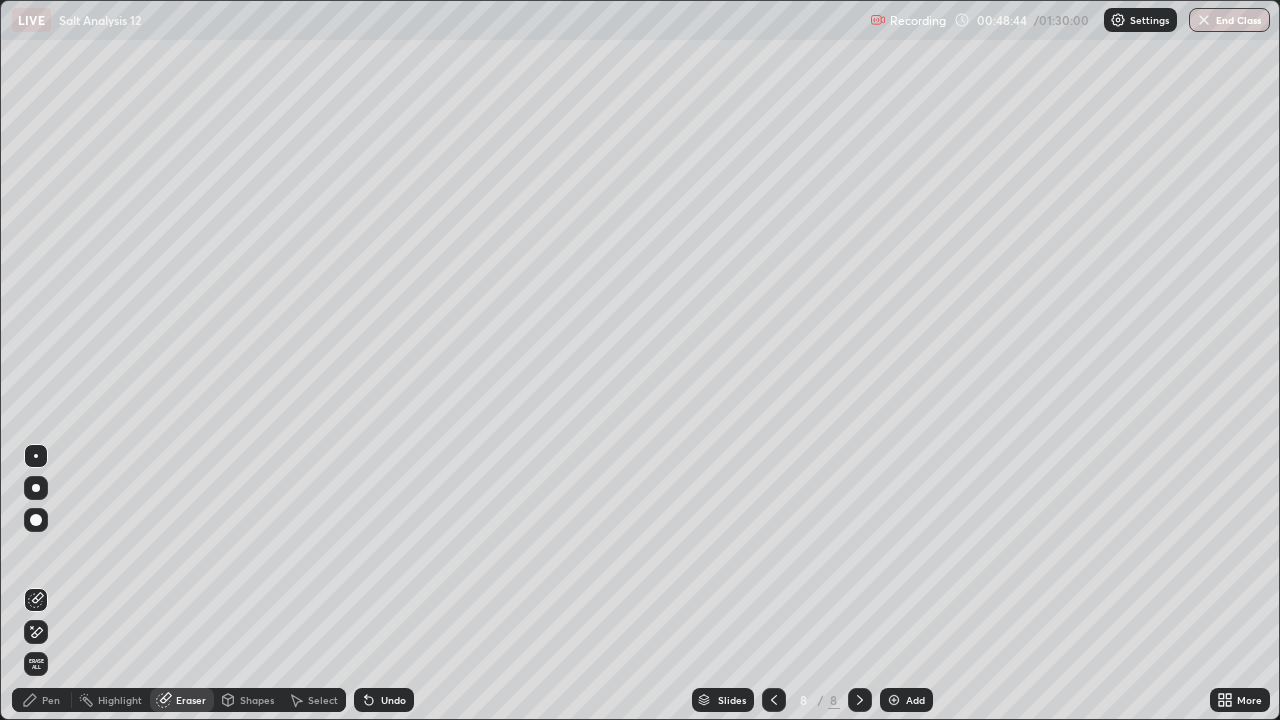 click on "Pen" at bounding box center [51, 700] 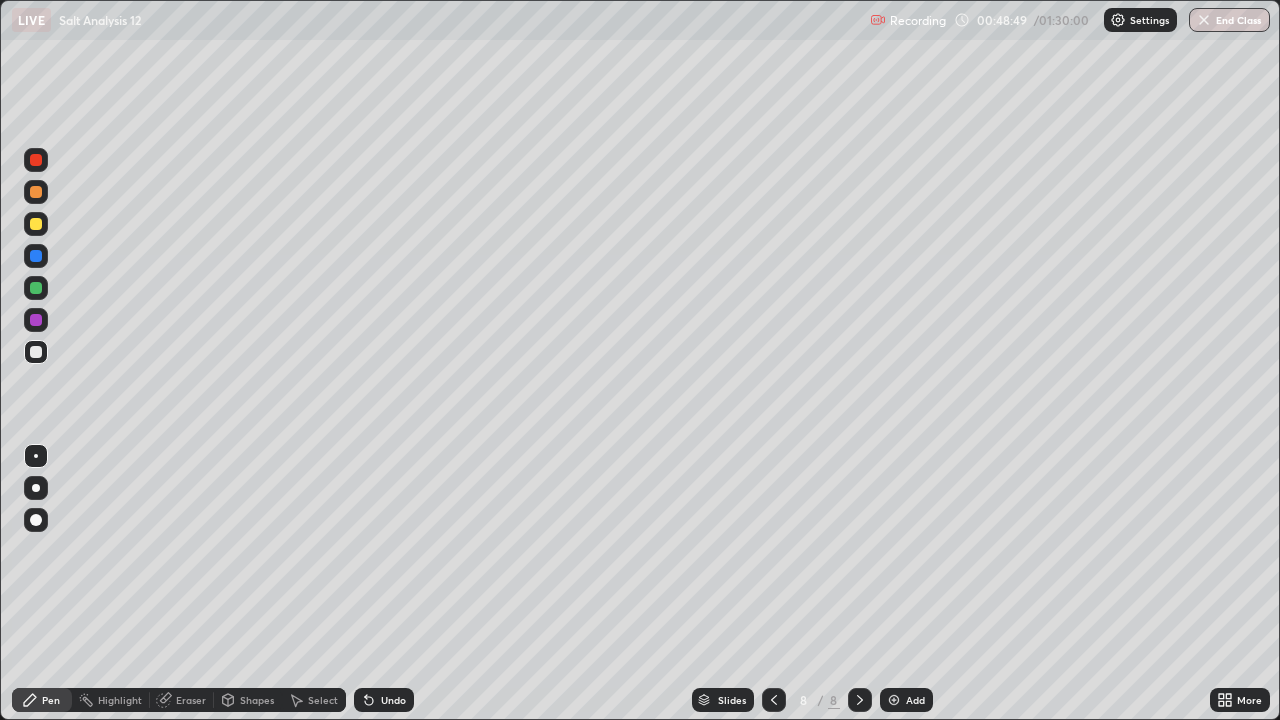 click on "Eraser" at bounding box center [182, 700] 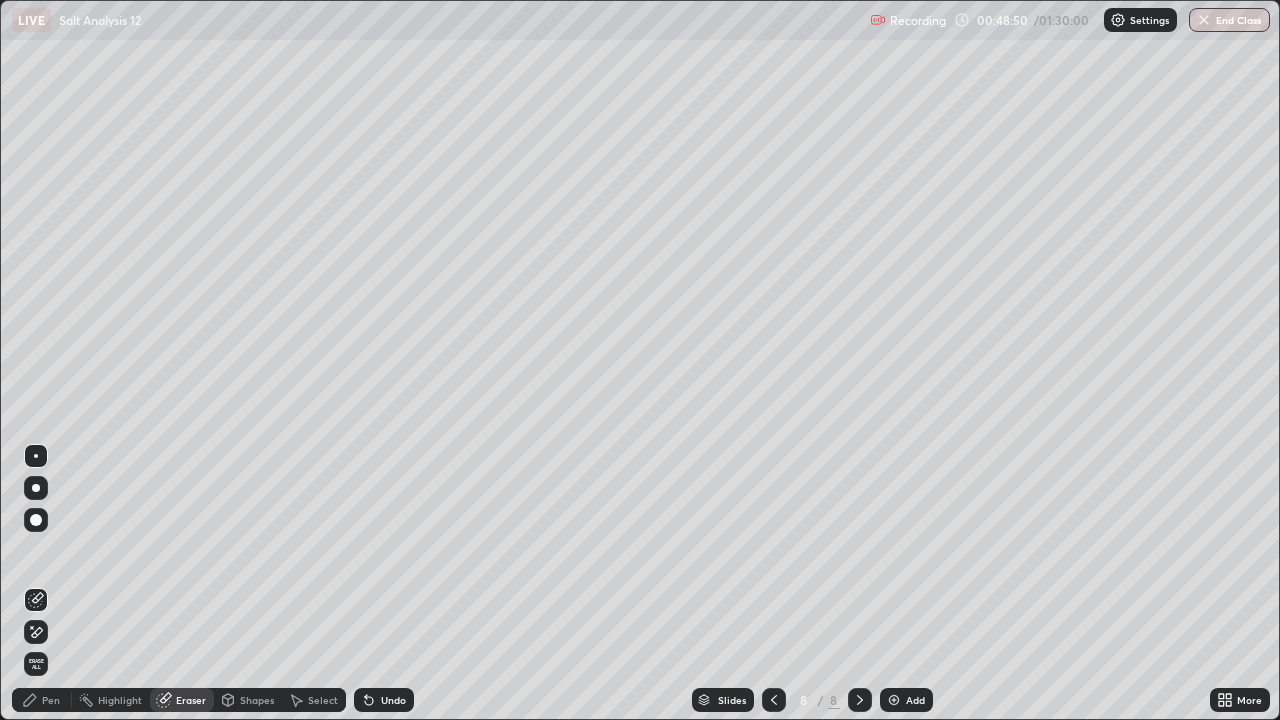 click on "Pen" at bounding box center (42, 700) 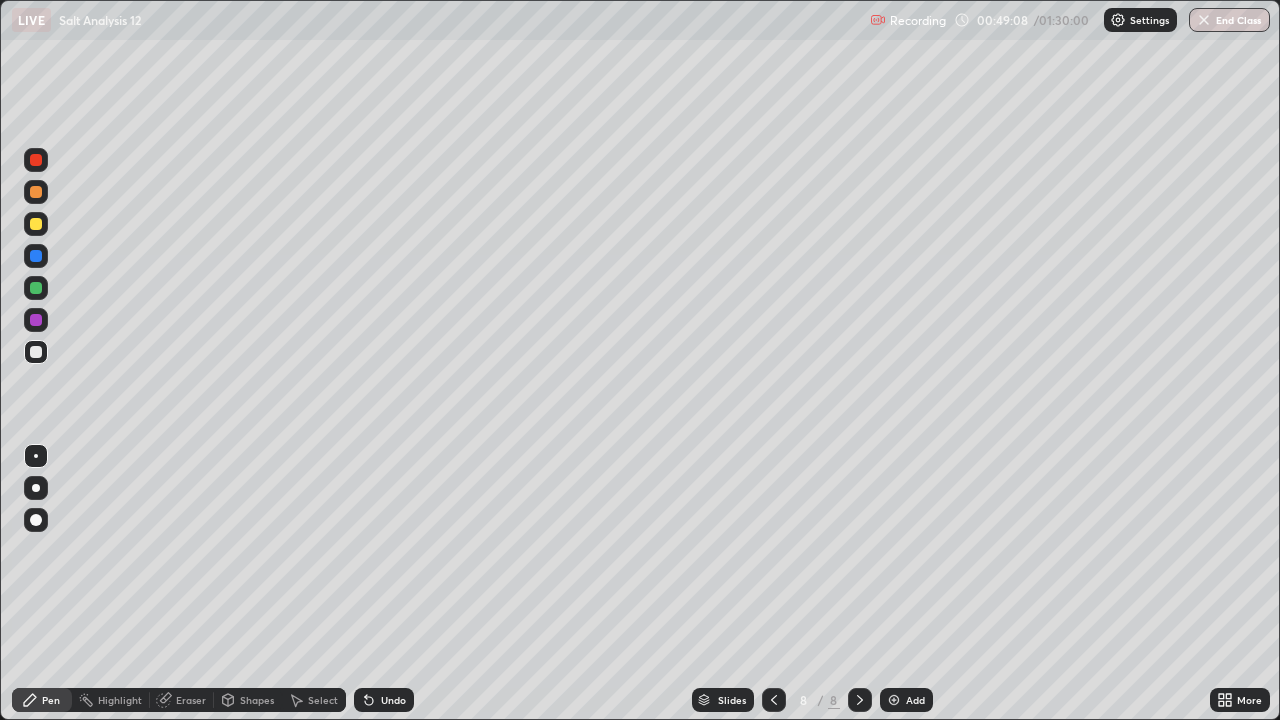 click on "Eraser" at bounding box center [191, 700] 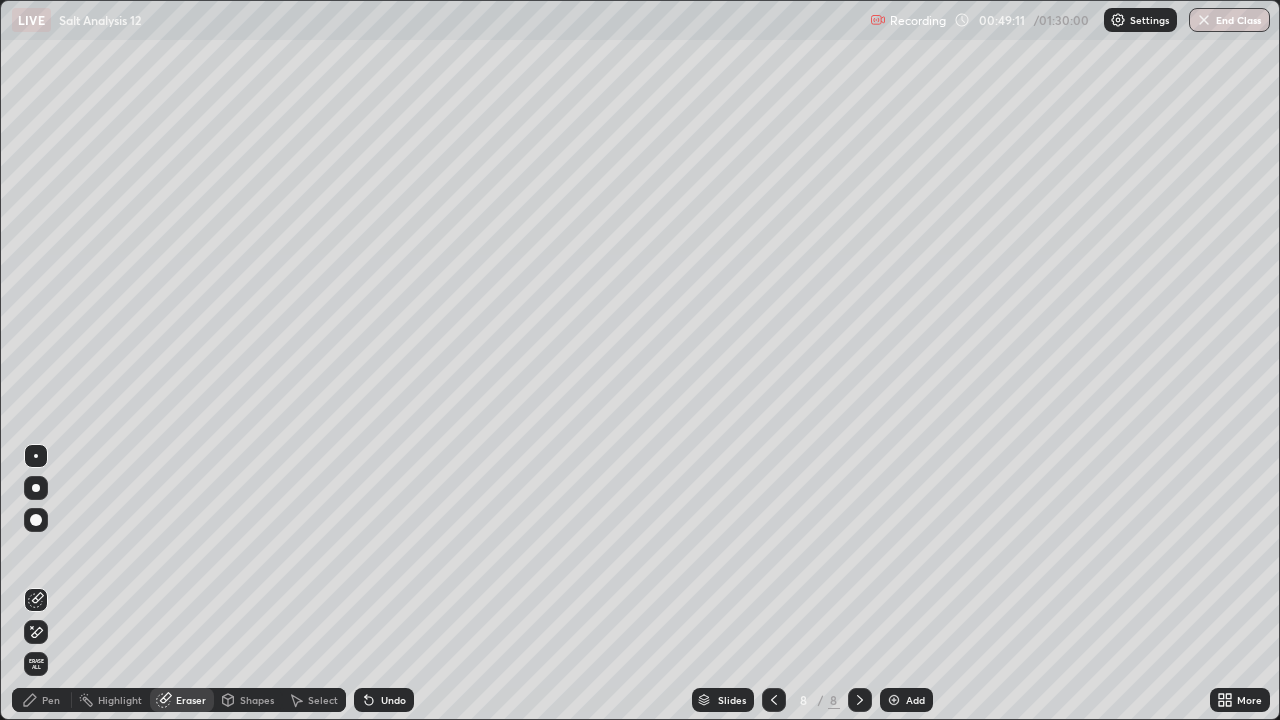 click on "Pen" at bounding box center [51, 700] 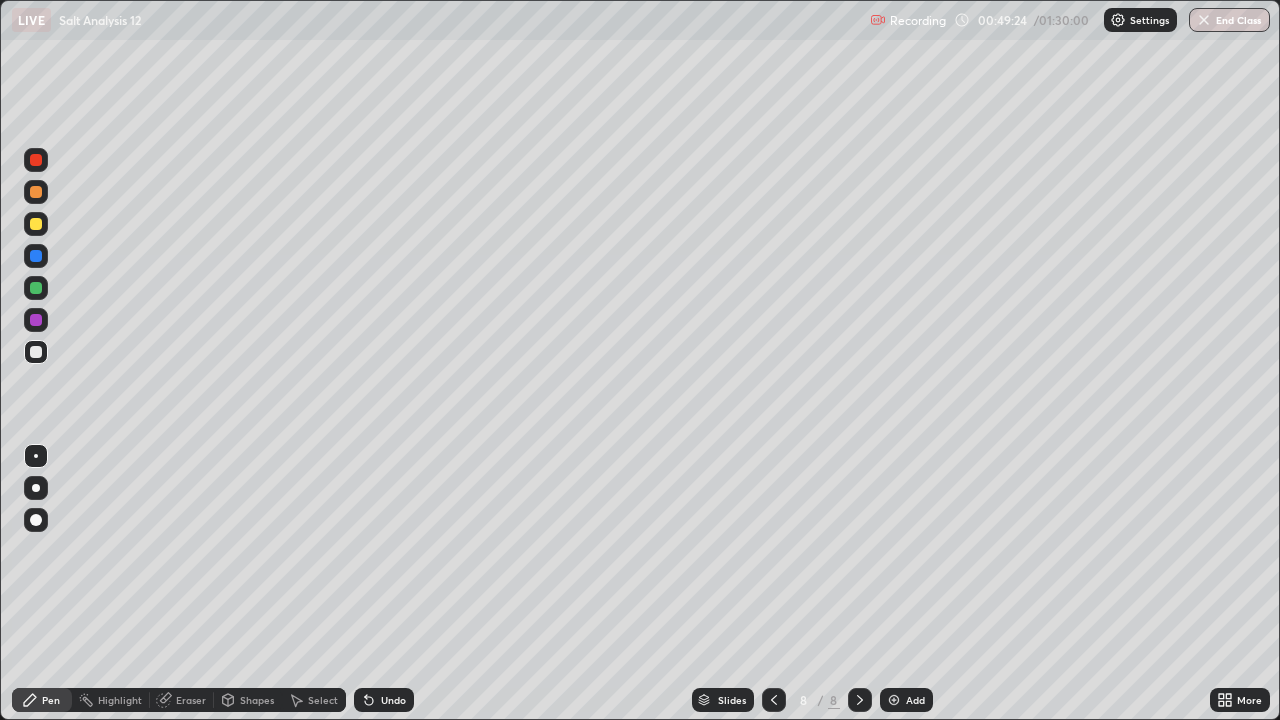 click 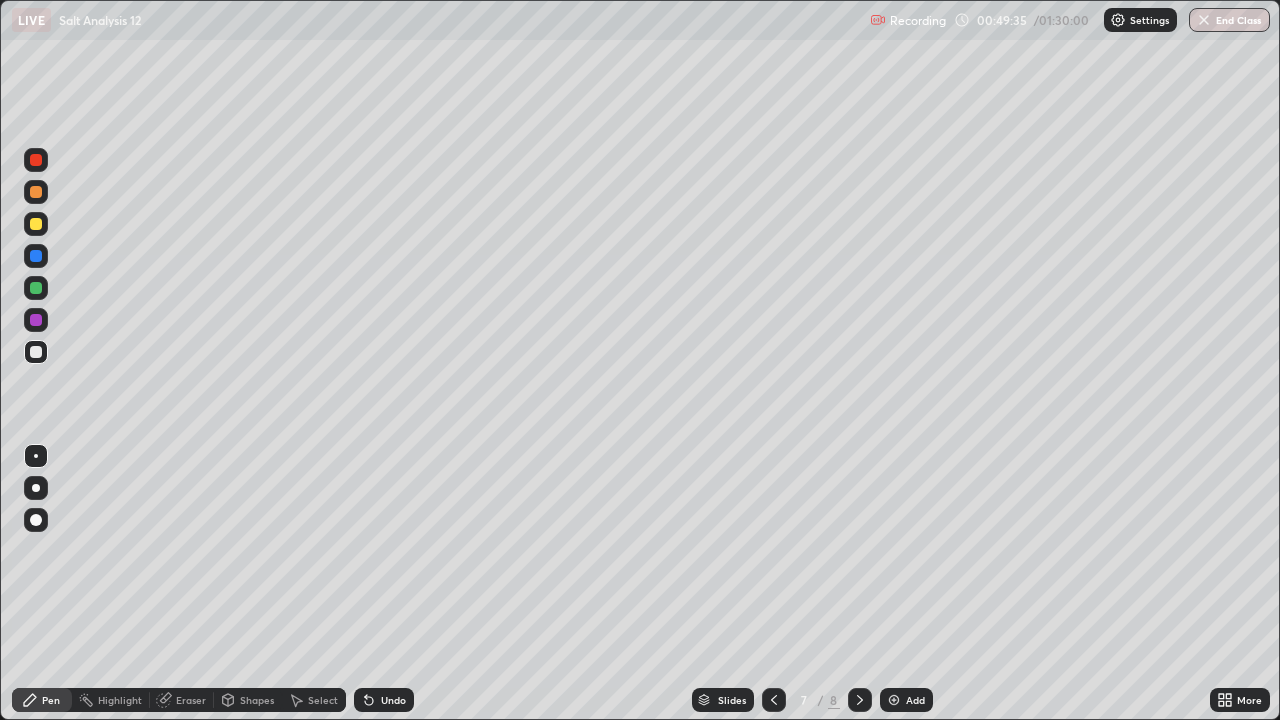 click 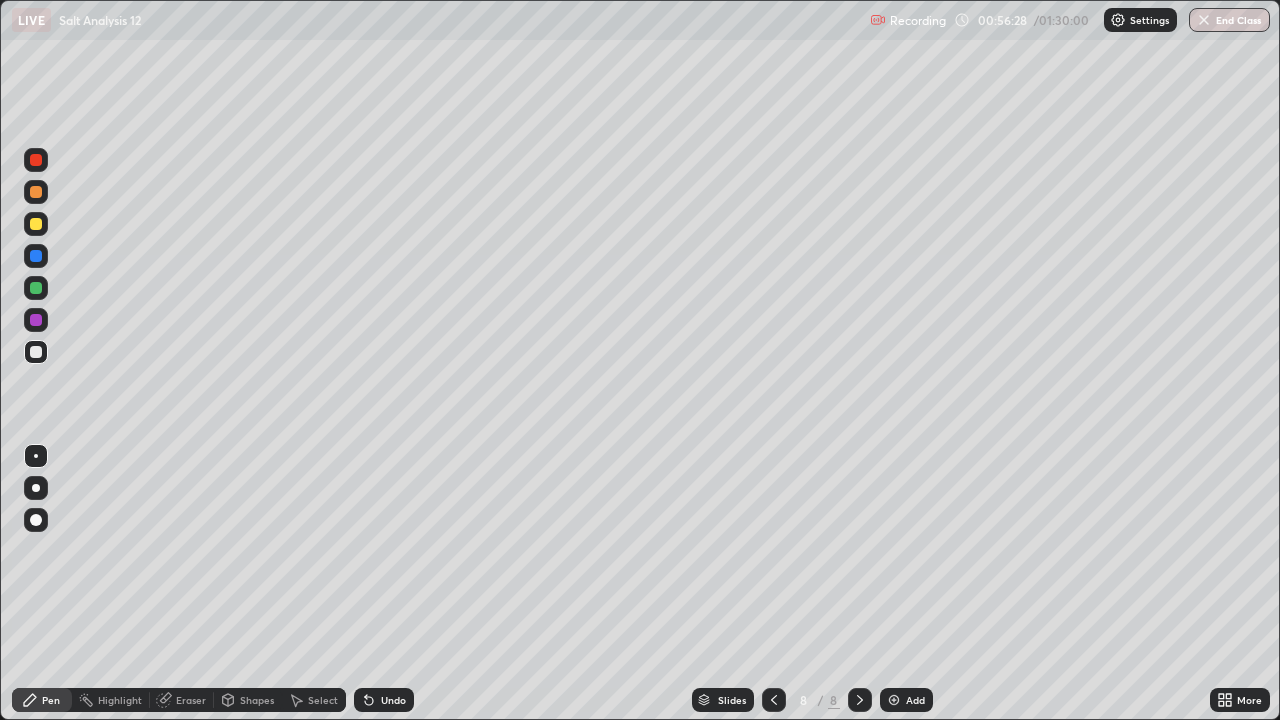 click at bounding box center (36, 224) 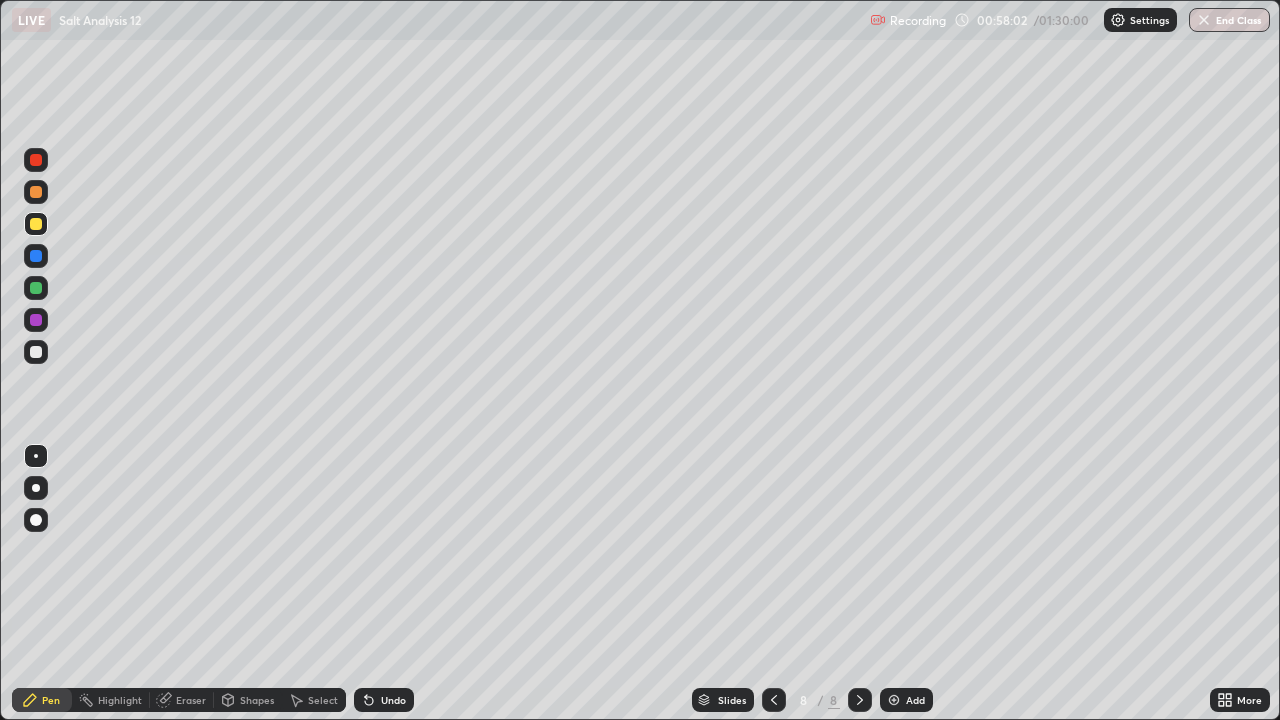 click at bounding box center (894, 700) 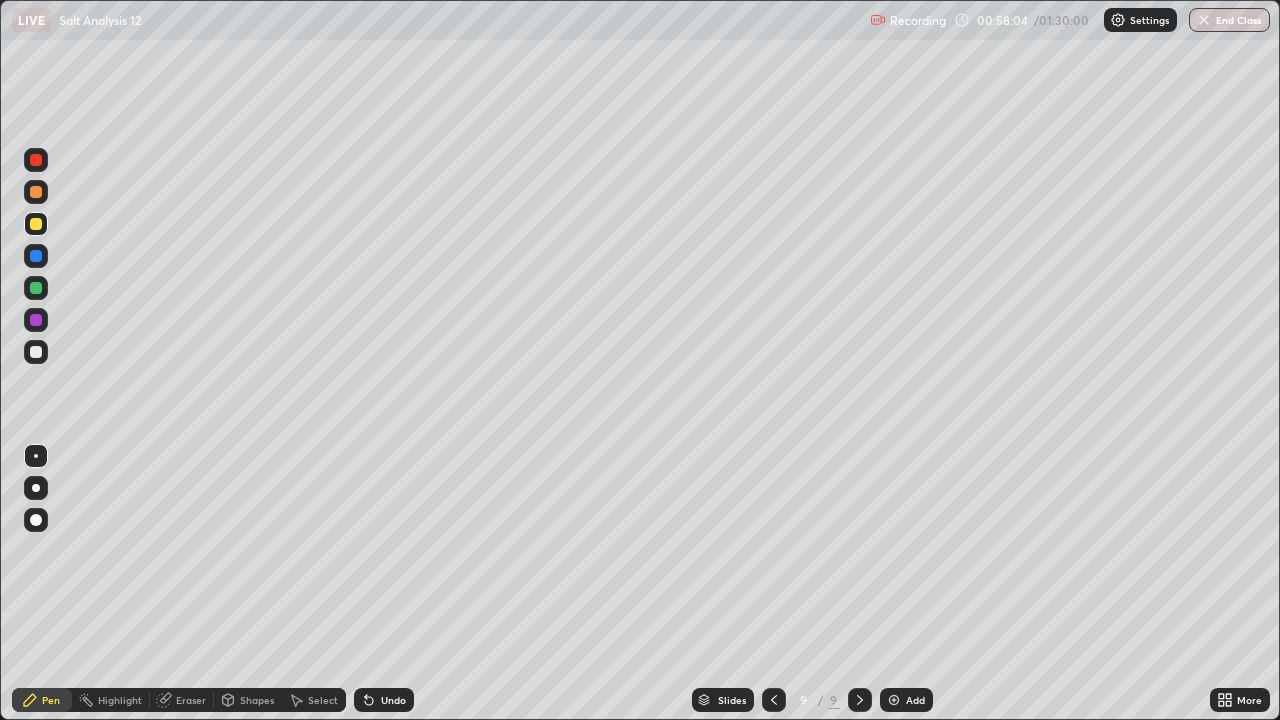 click at bounding box center (36, 352) 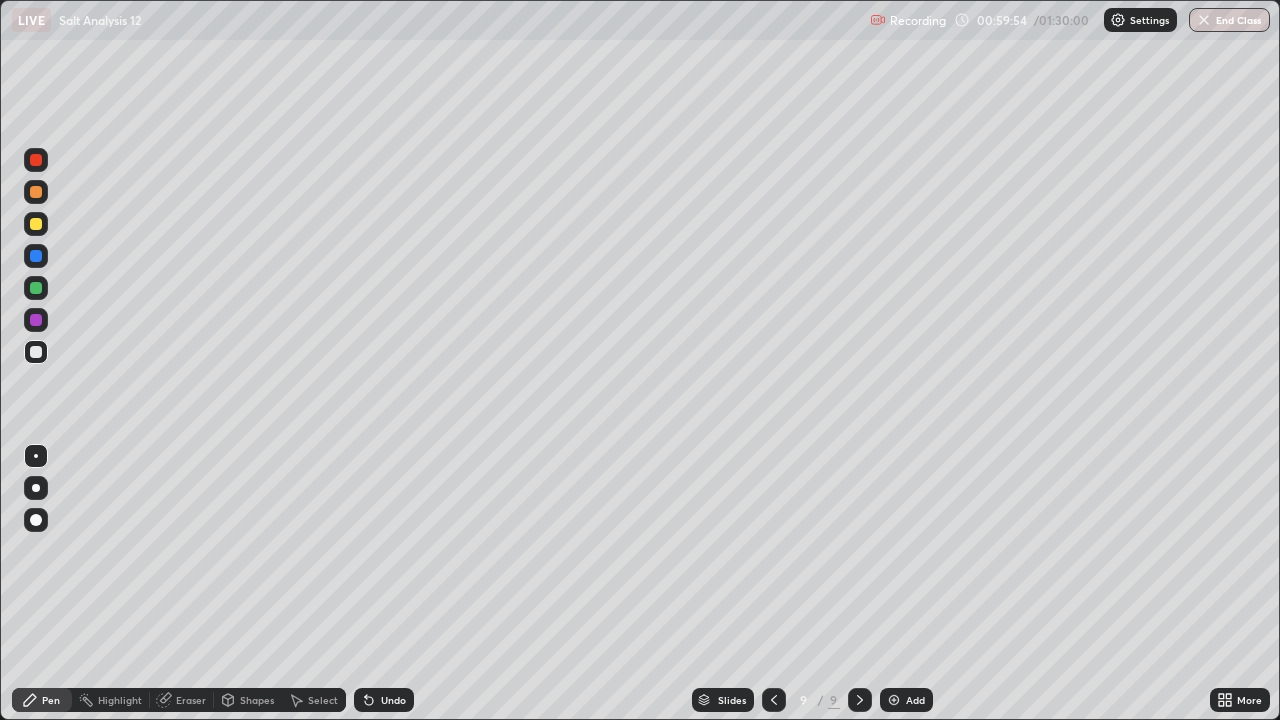 click at bounding box center [36, 224] 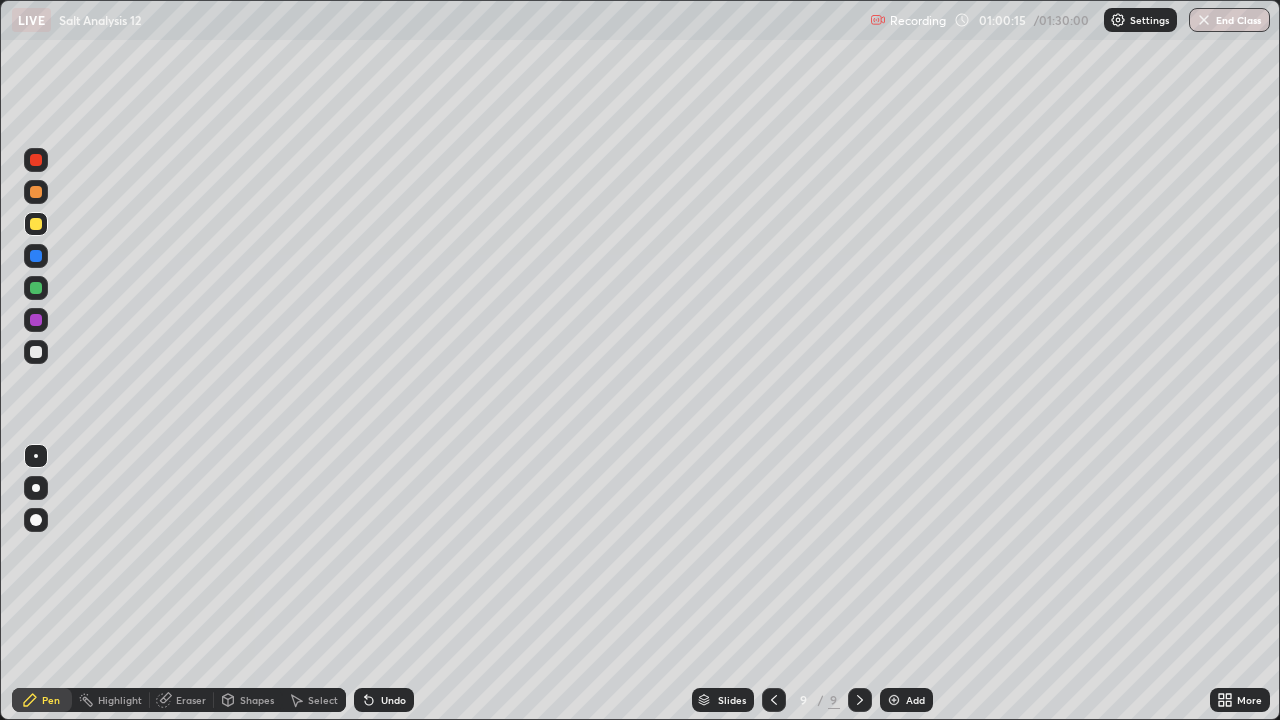 click at bounding box center (36, 352) 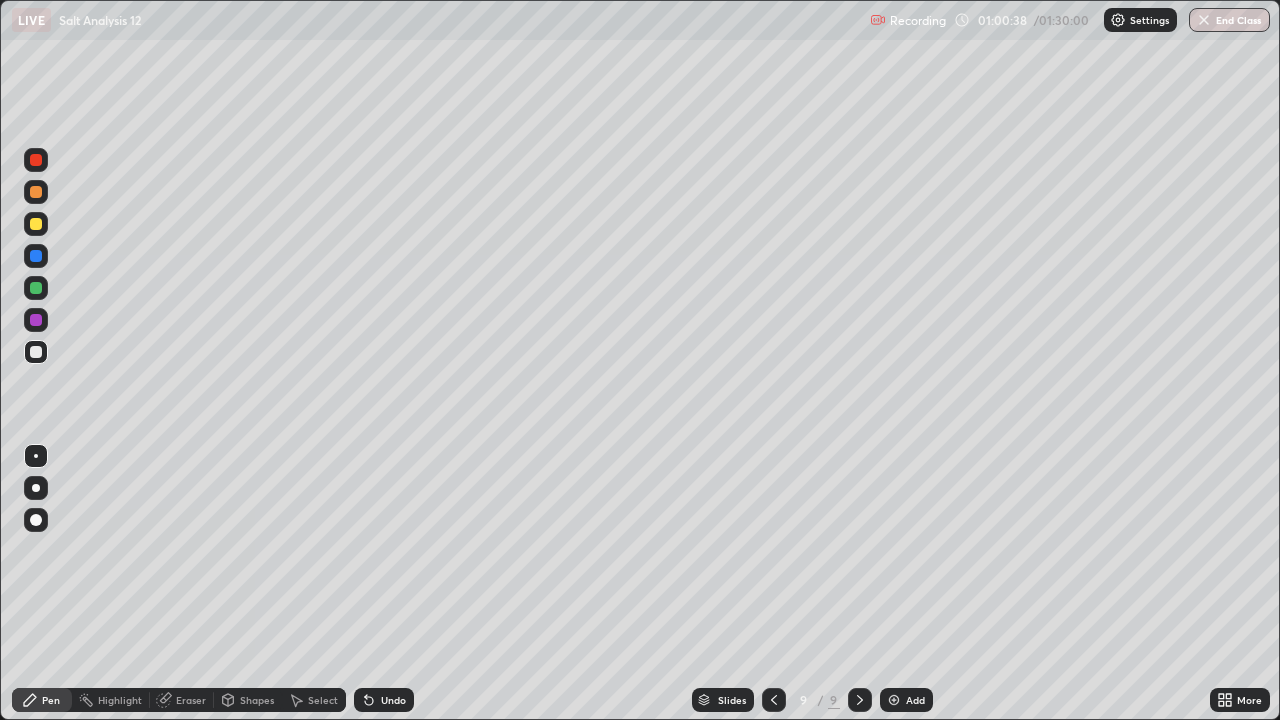 click on "Select" at bounding box center (314, 700) 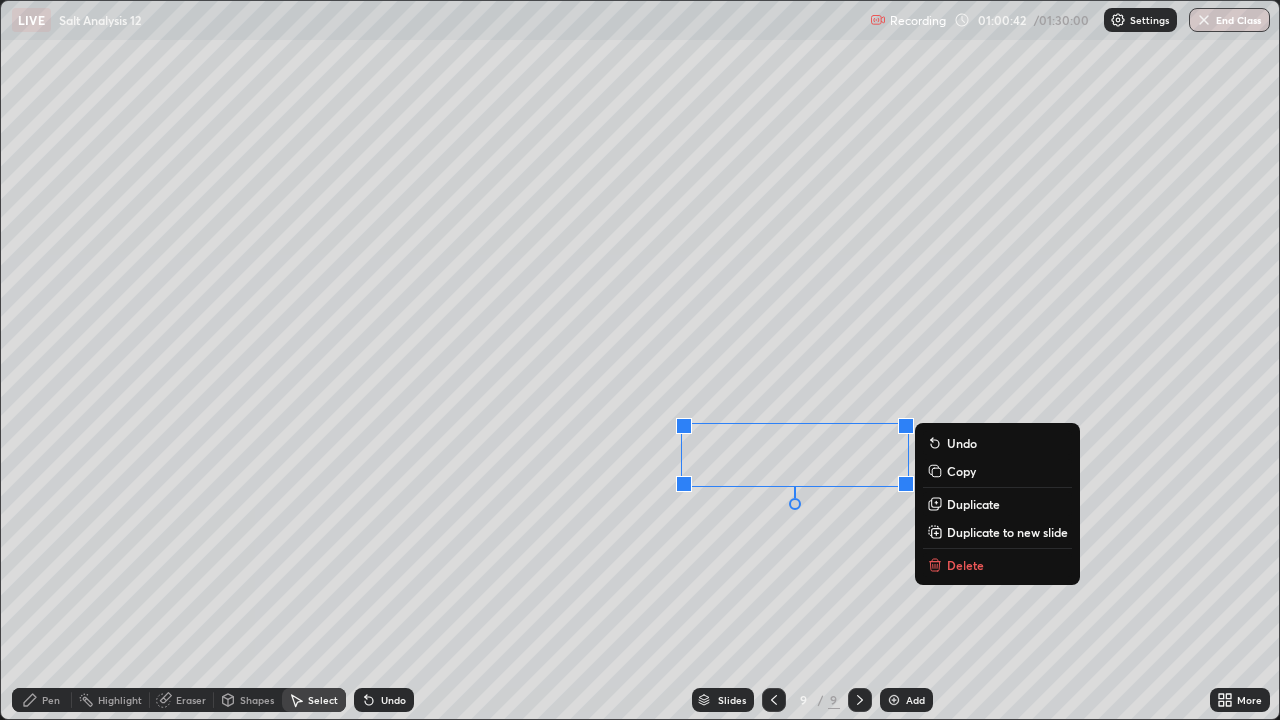 click on "Pen" at bounding box center (51, 700) 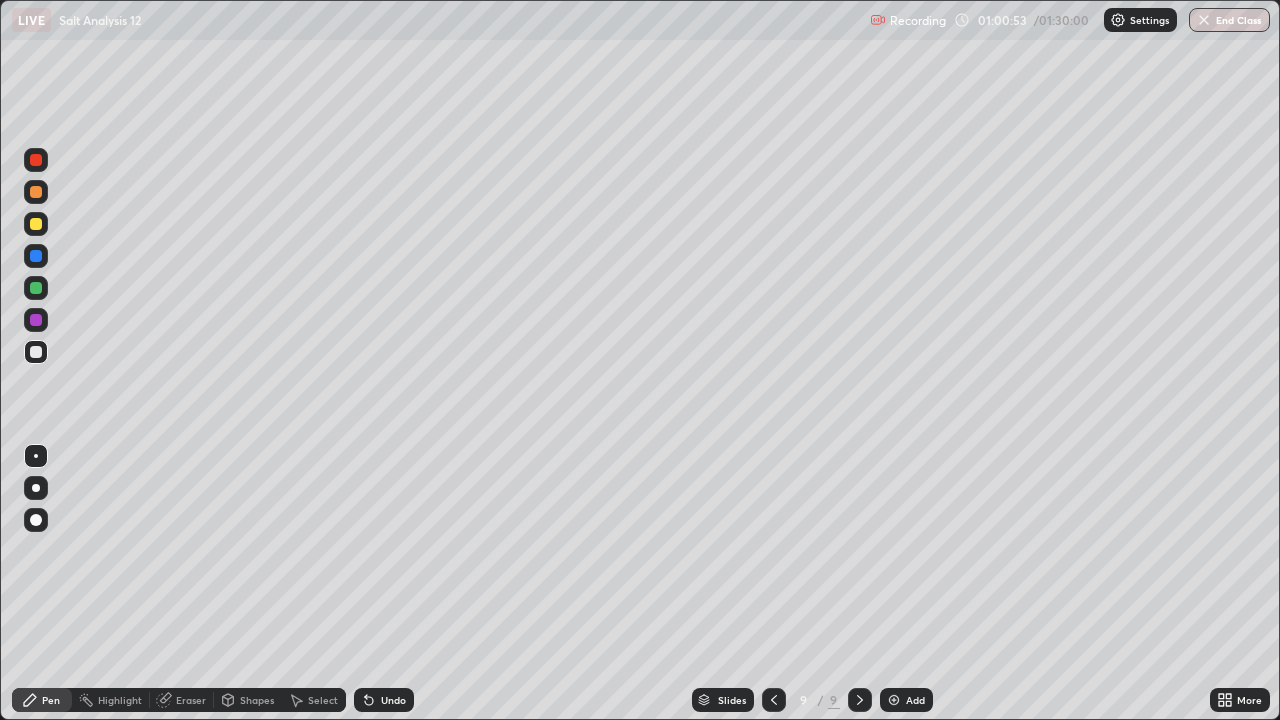 click at bounding box center (36, 224) 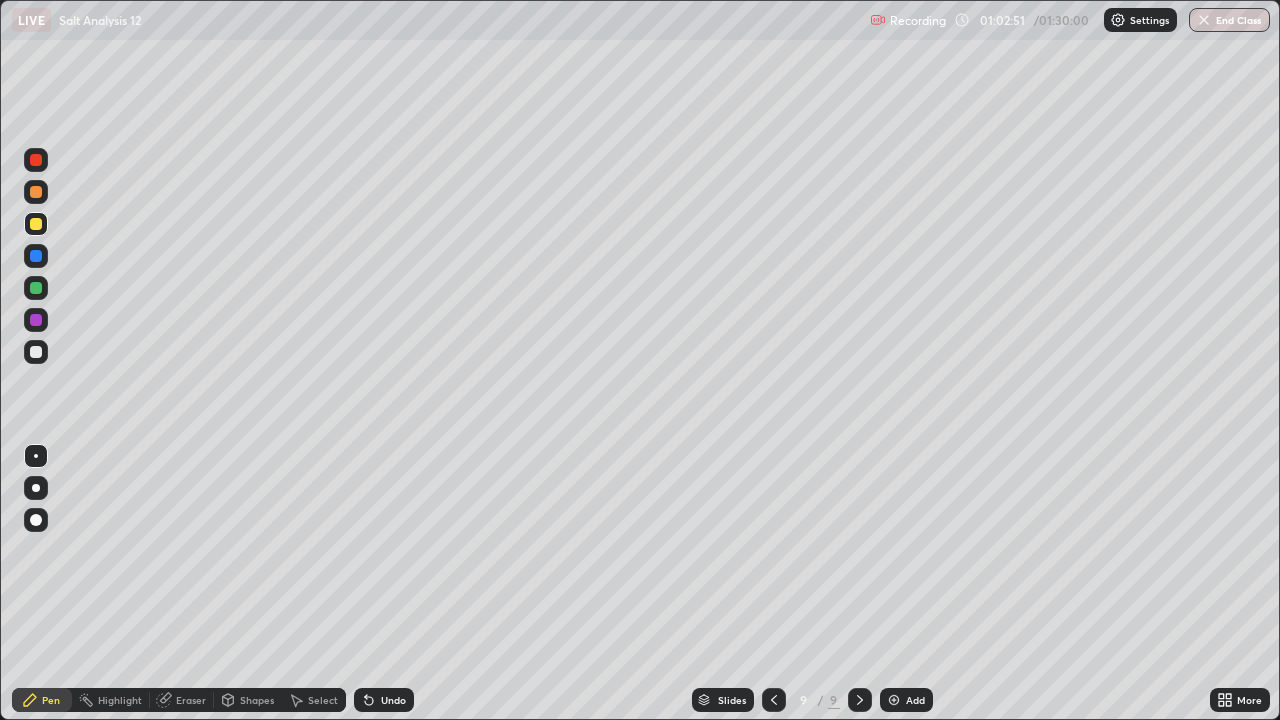 click at bounding box center (36, 352) 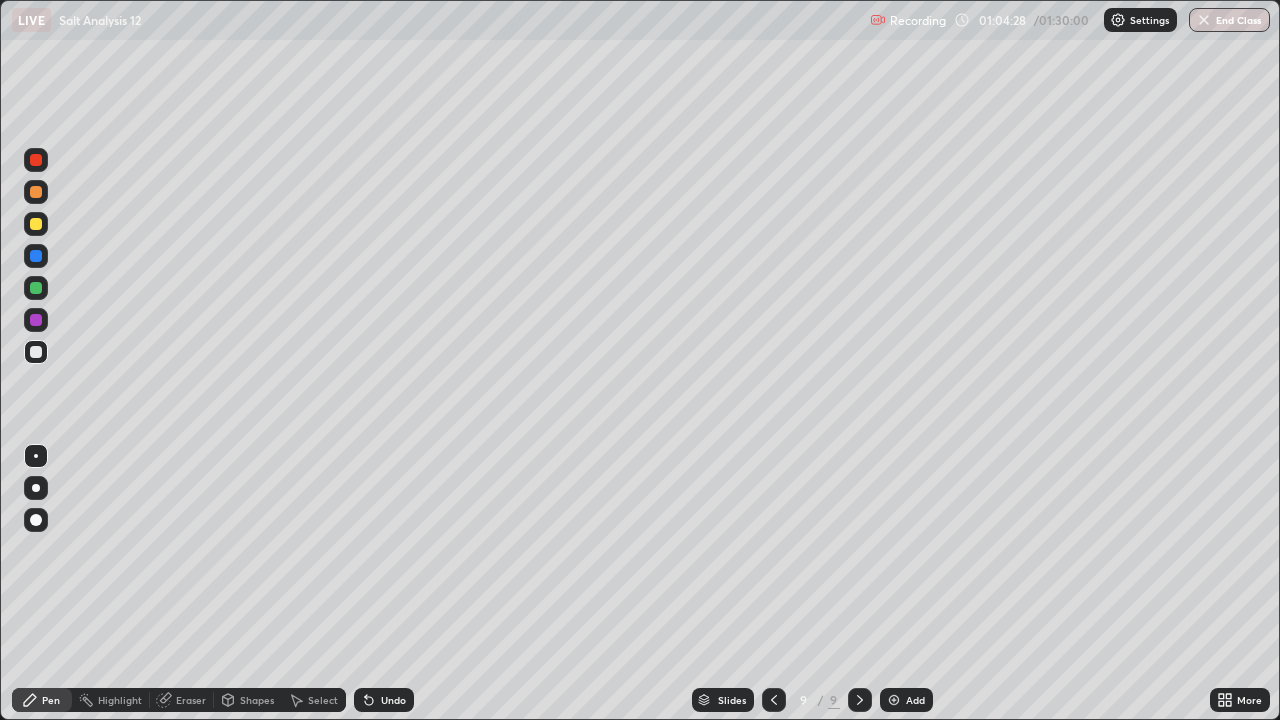 click at bounding box center (894, 700) 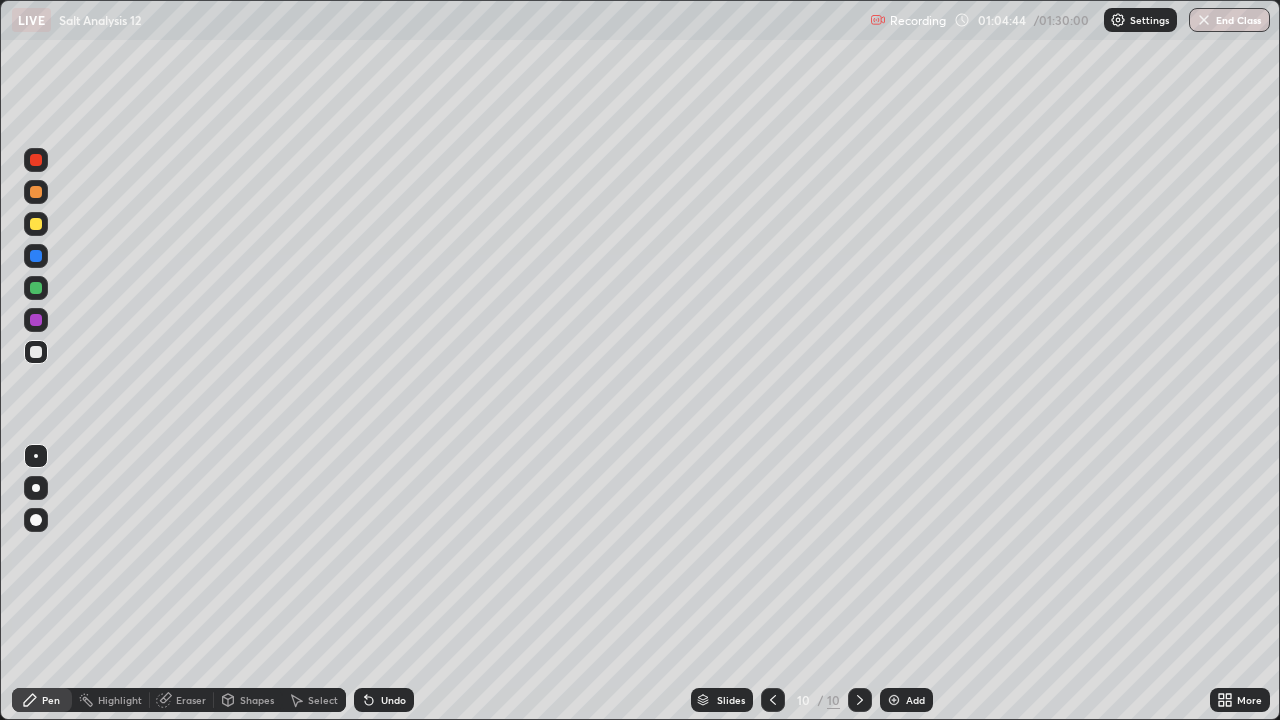 click on "Eraser" at bounding box center [191, 700] 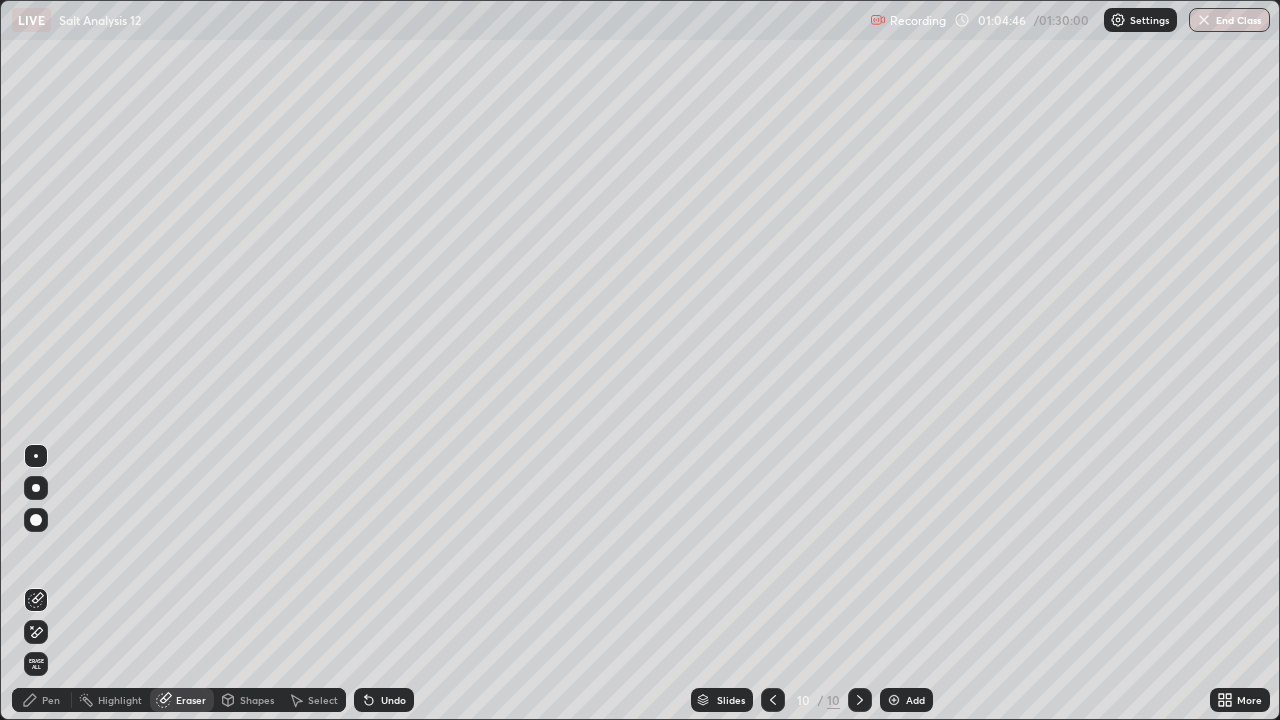 click on "Pen" at bounding box center (51, 700) 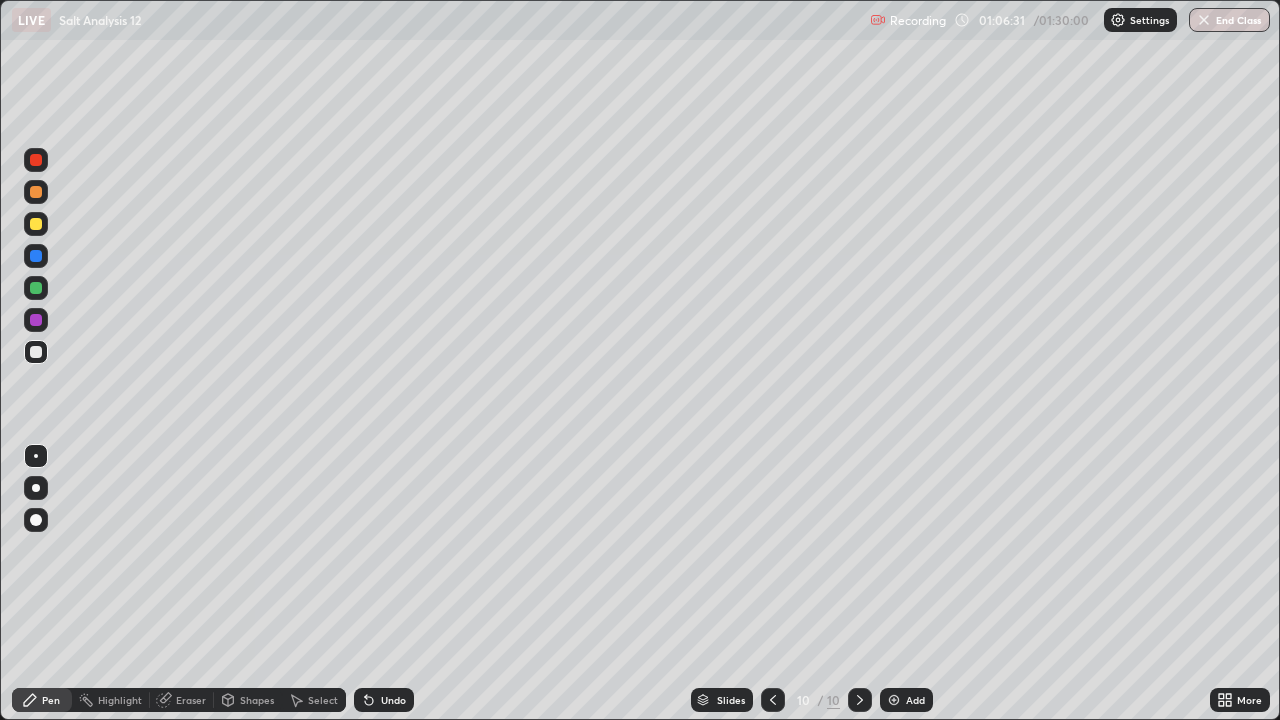 click on "Eraser" at bounding box center (191, 700) 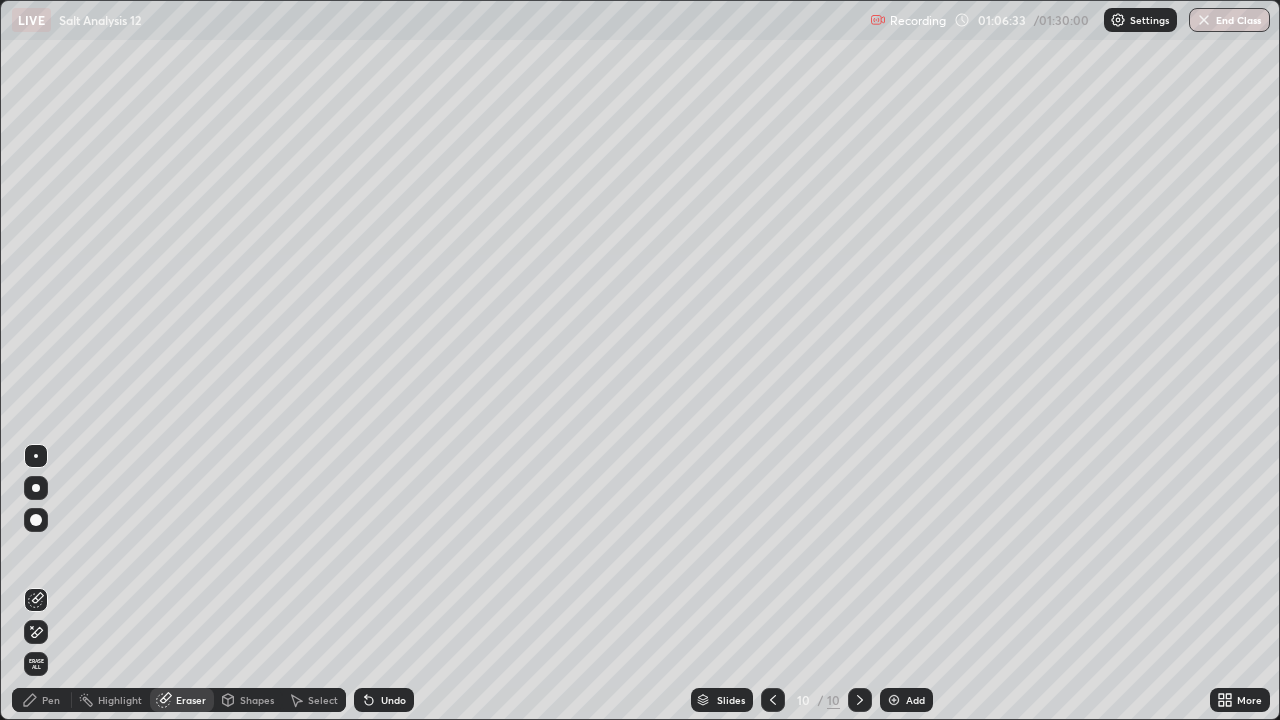click on "Pen" at bounding box center [42, 700] 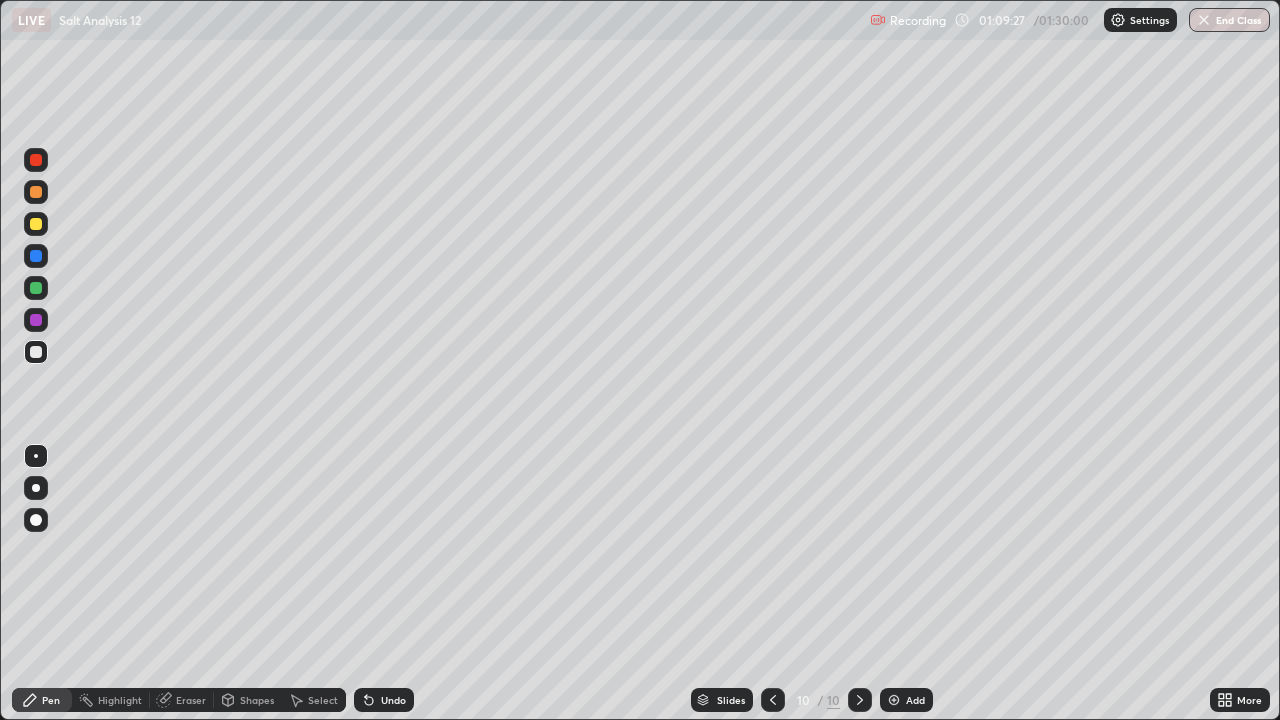 click at bounding box center [894, 700] 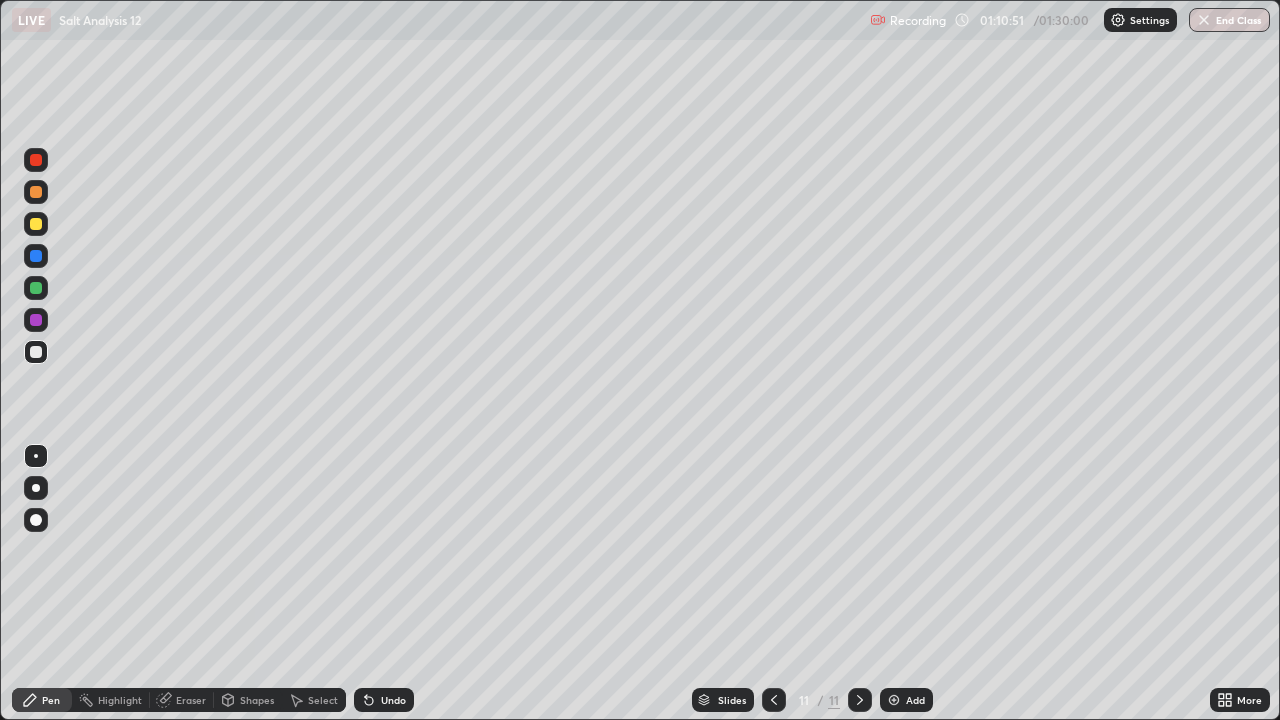 click 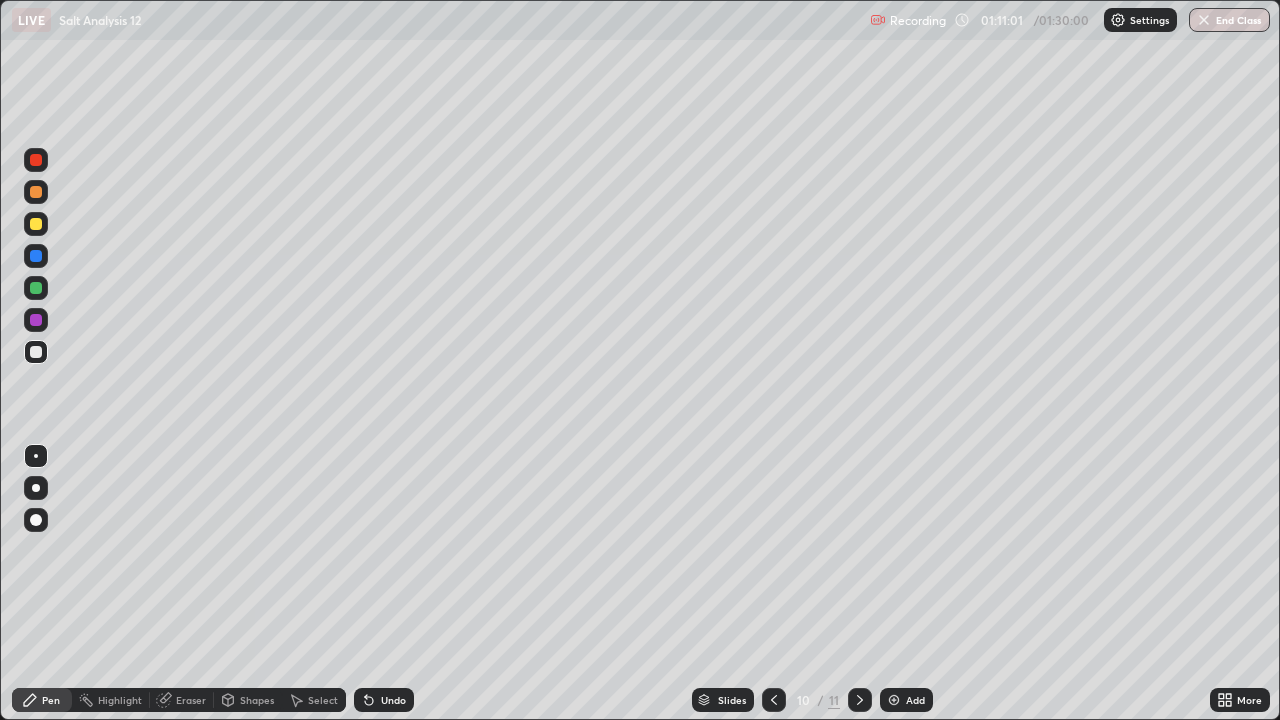 click 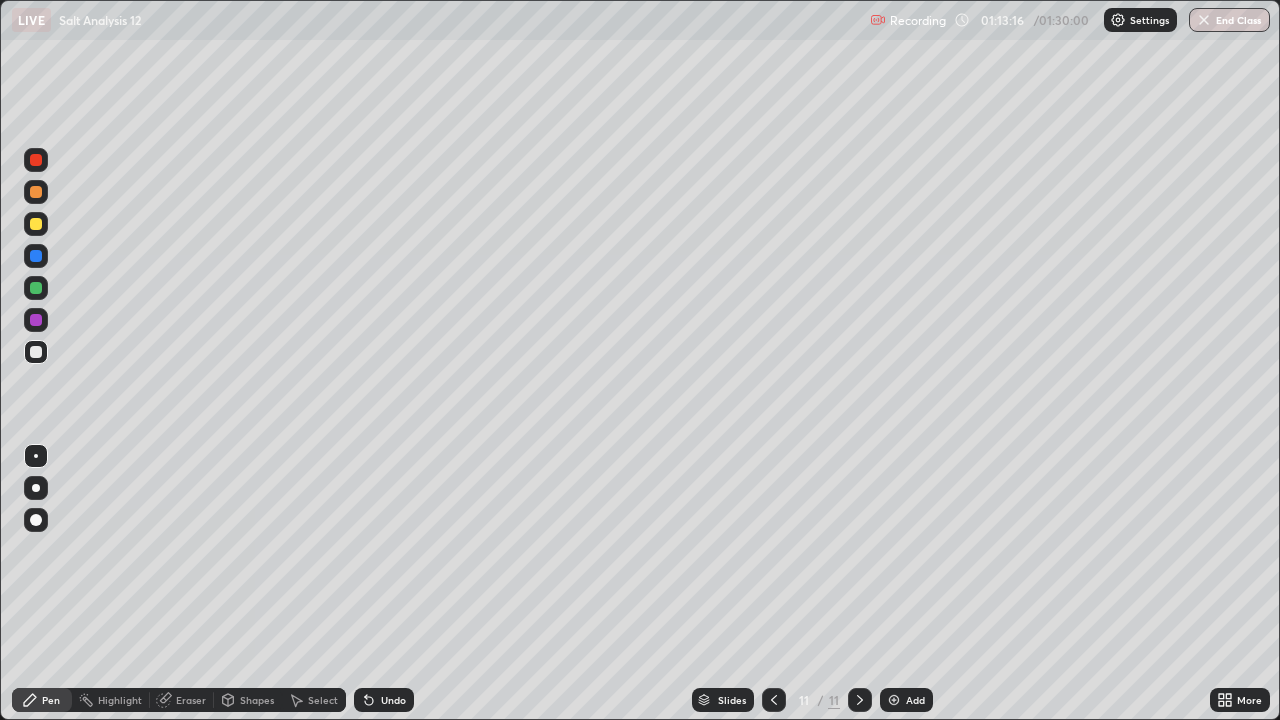 click at bounding box center (36, 224) 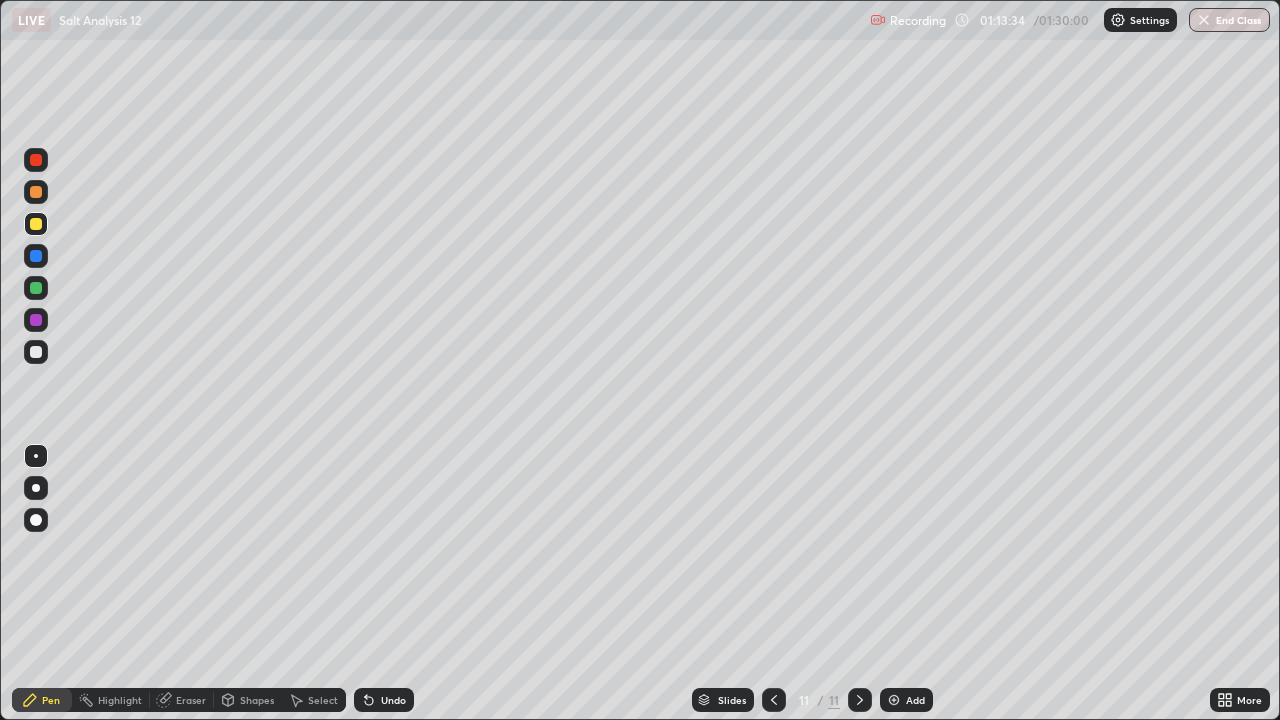 click at bounding box center [36, 352] 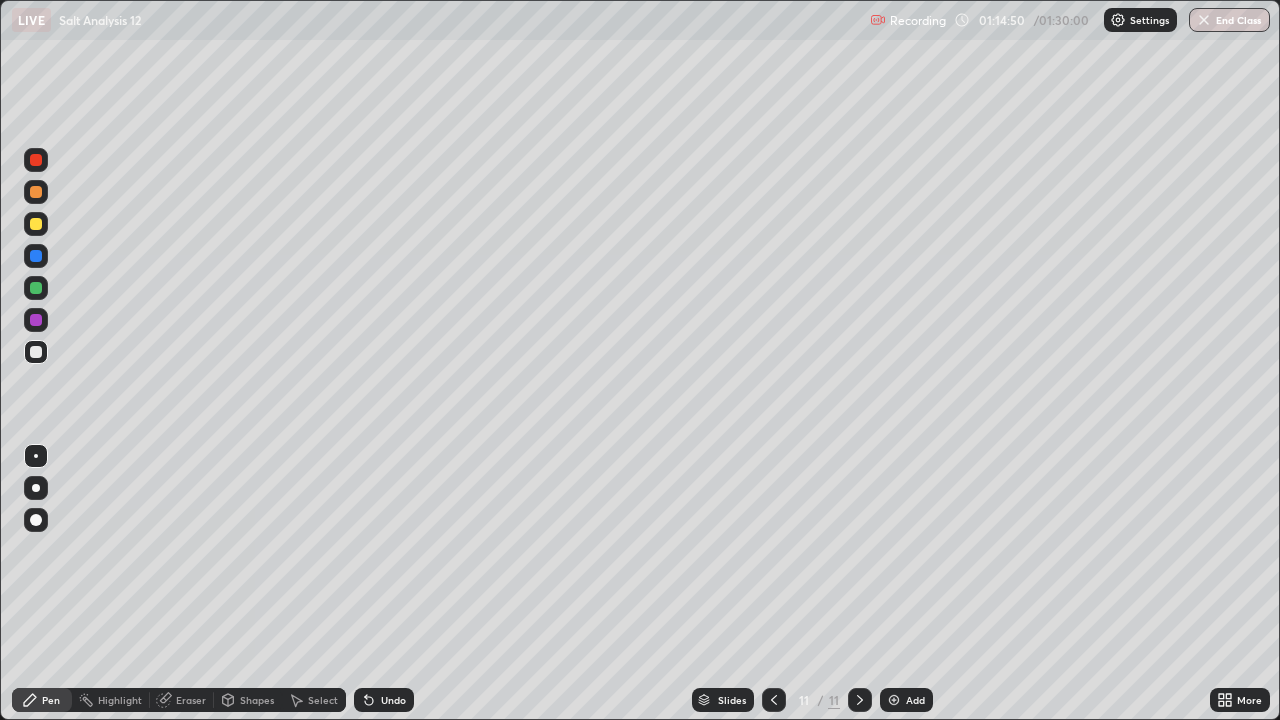 click on "Eraser" at bounding box center [191, 700] 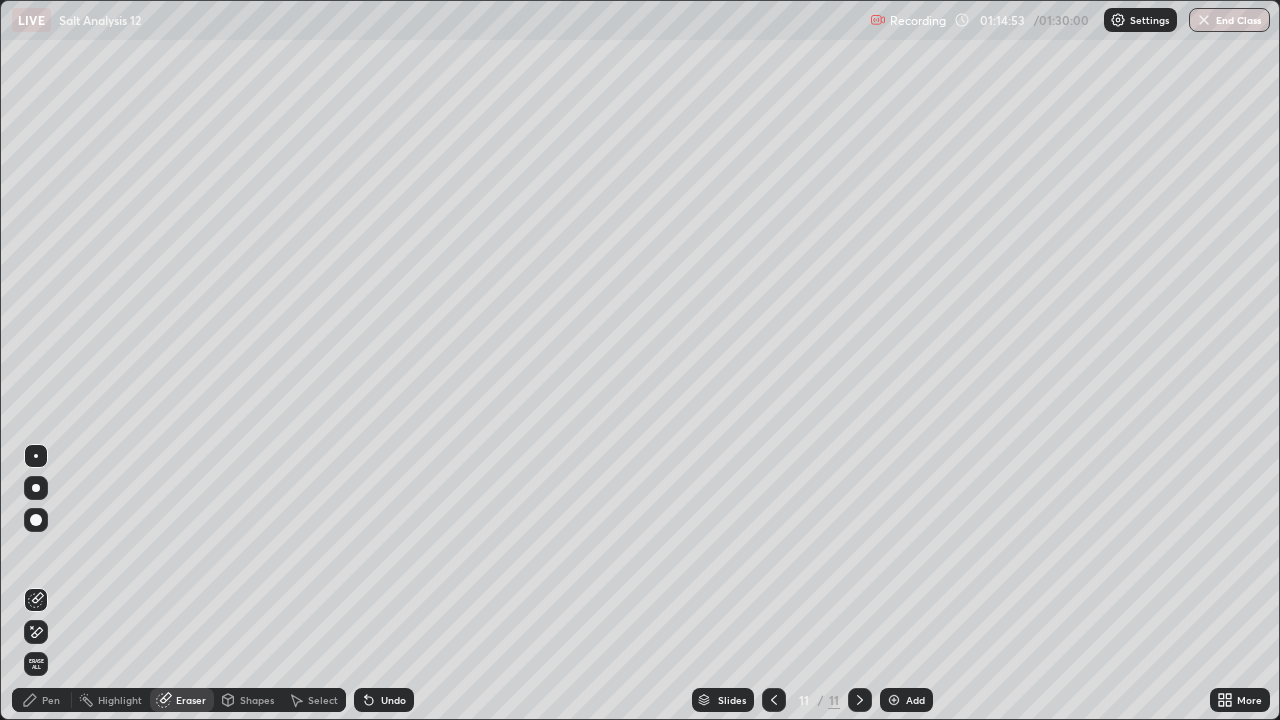 click on "Pen" at bounding box center (42, 700) 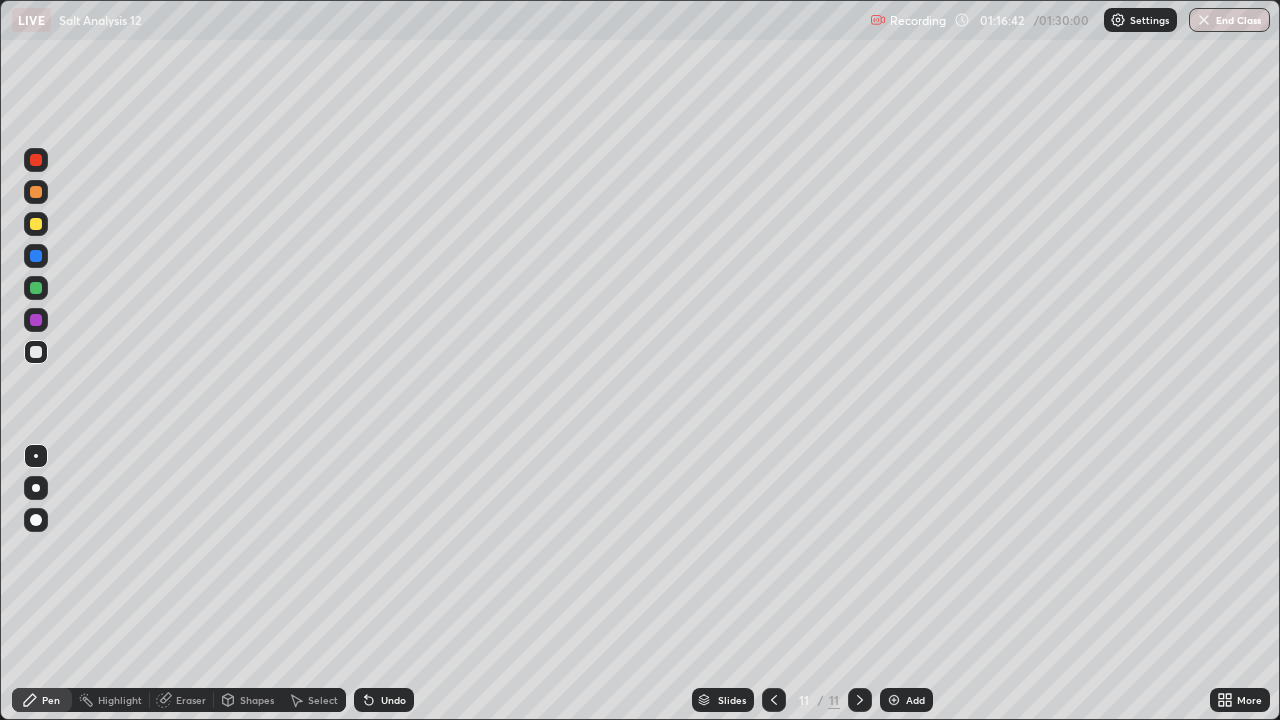 click 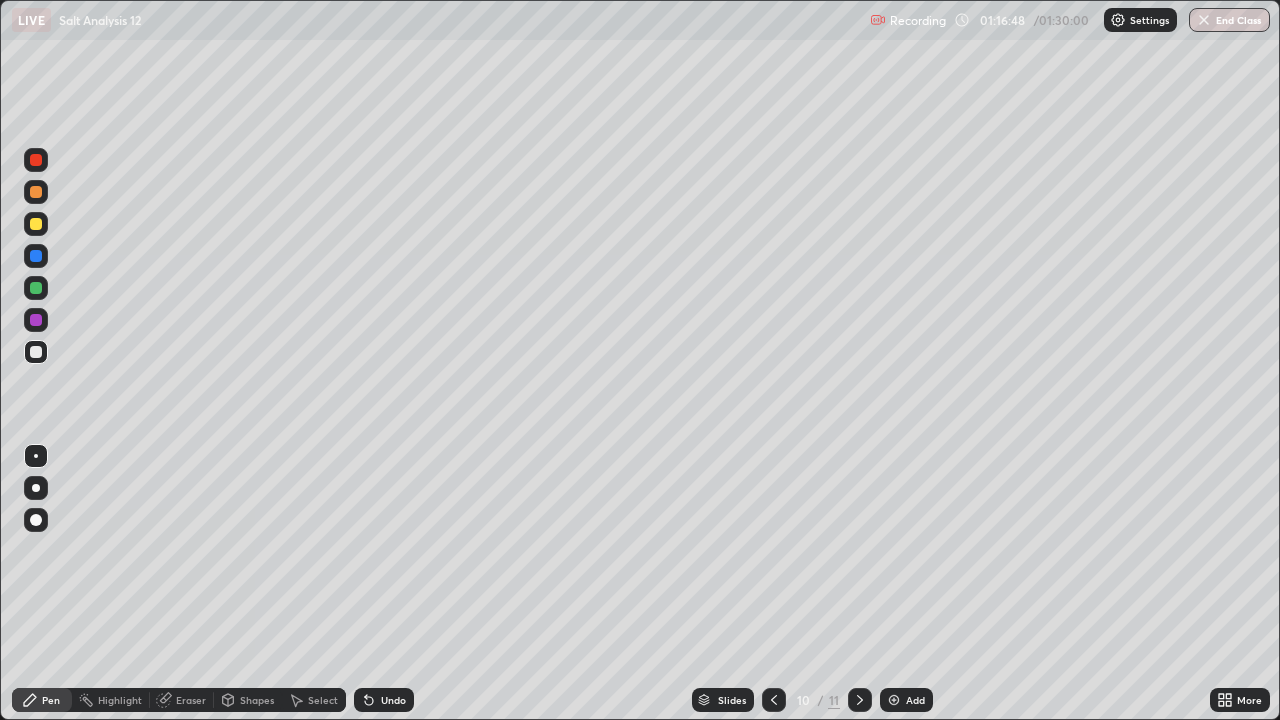 click 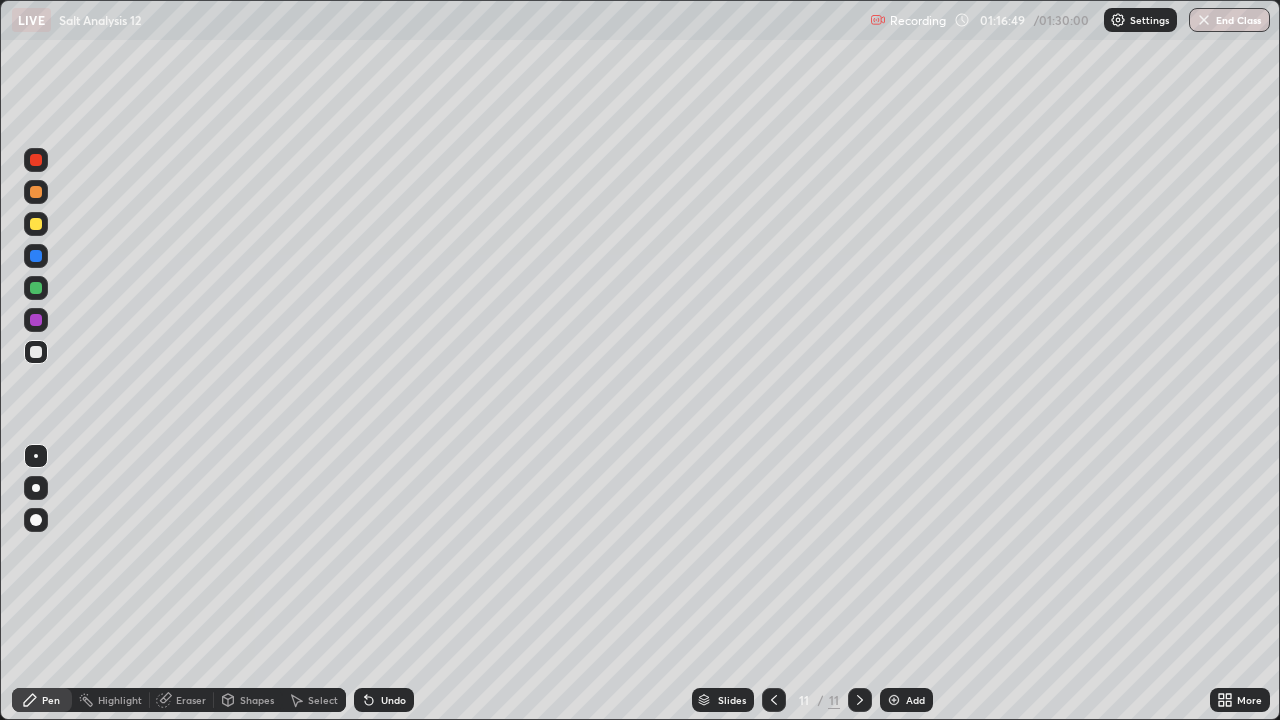 click at bounding box center [894, 700] 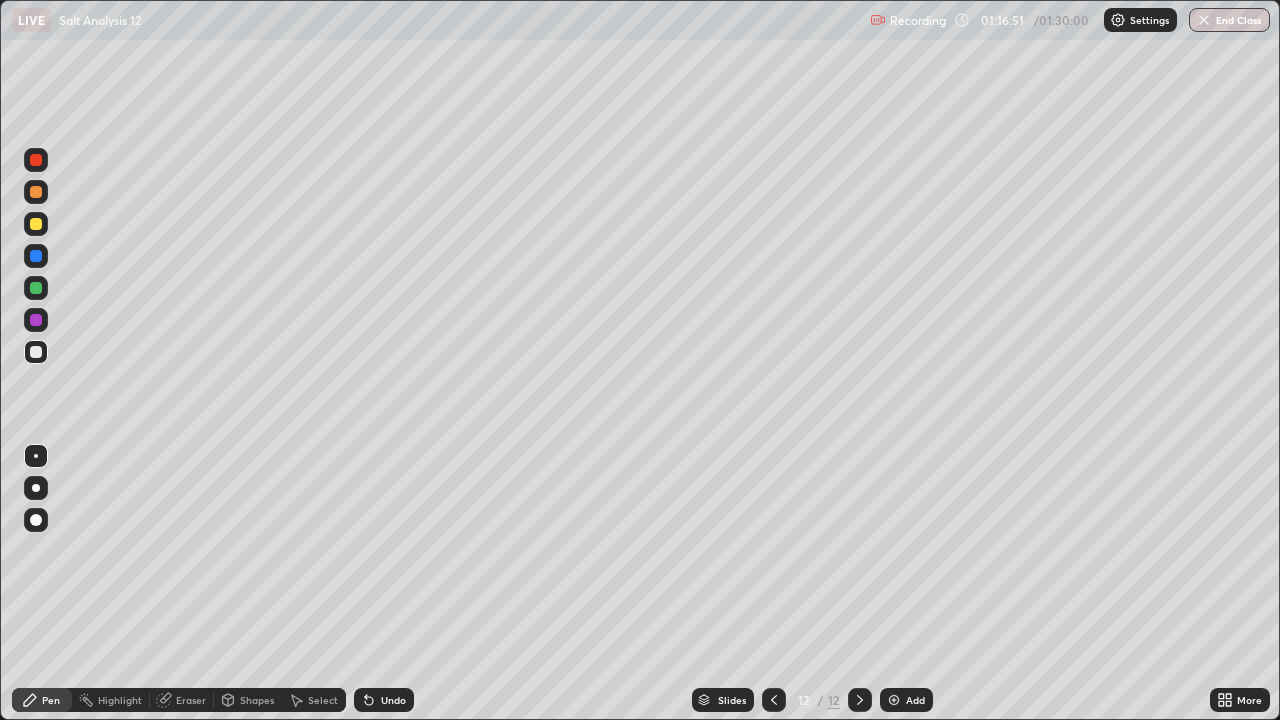 click at bounding box center (36, 224) 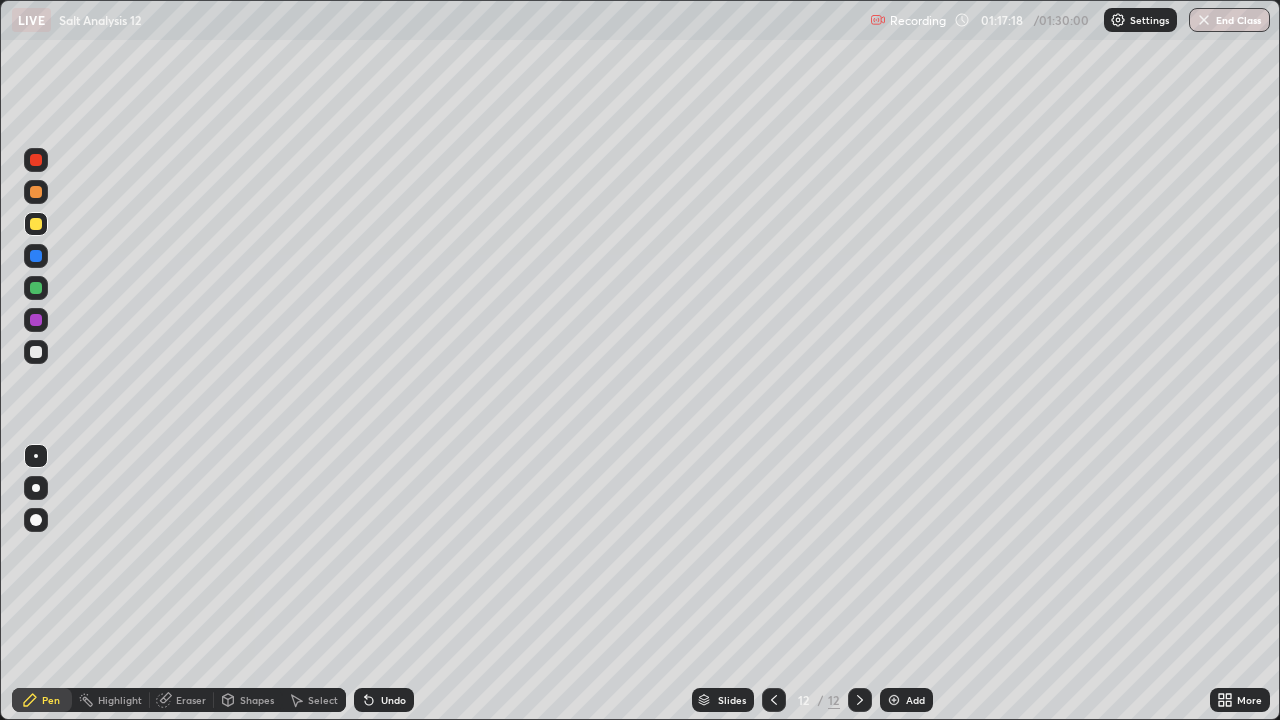 click at bounding box center (36, 352) 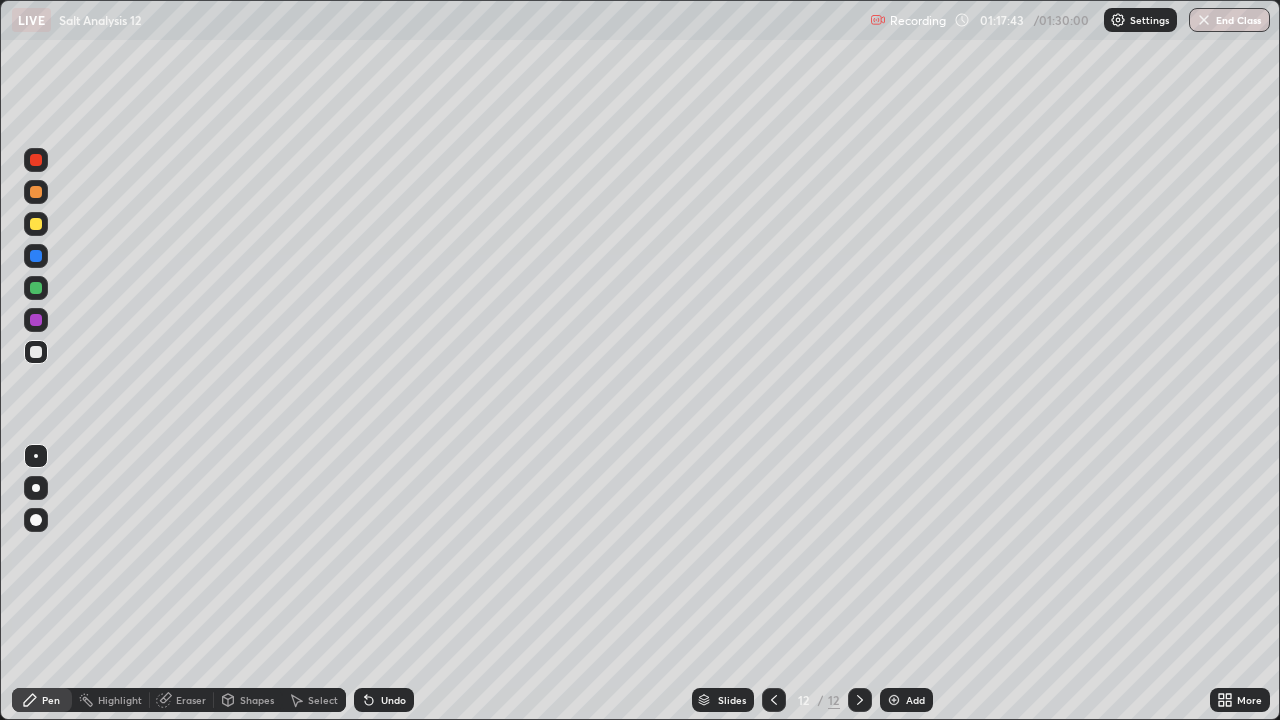 click on "Eraser" at bounding box center (191, 700) 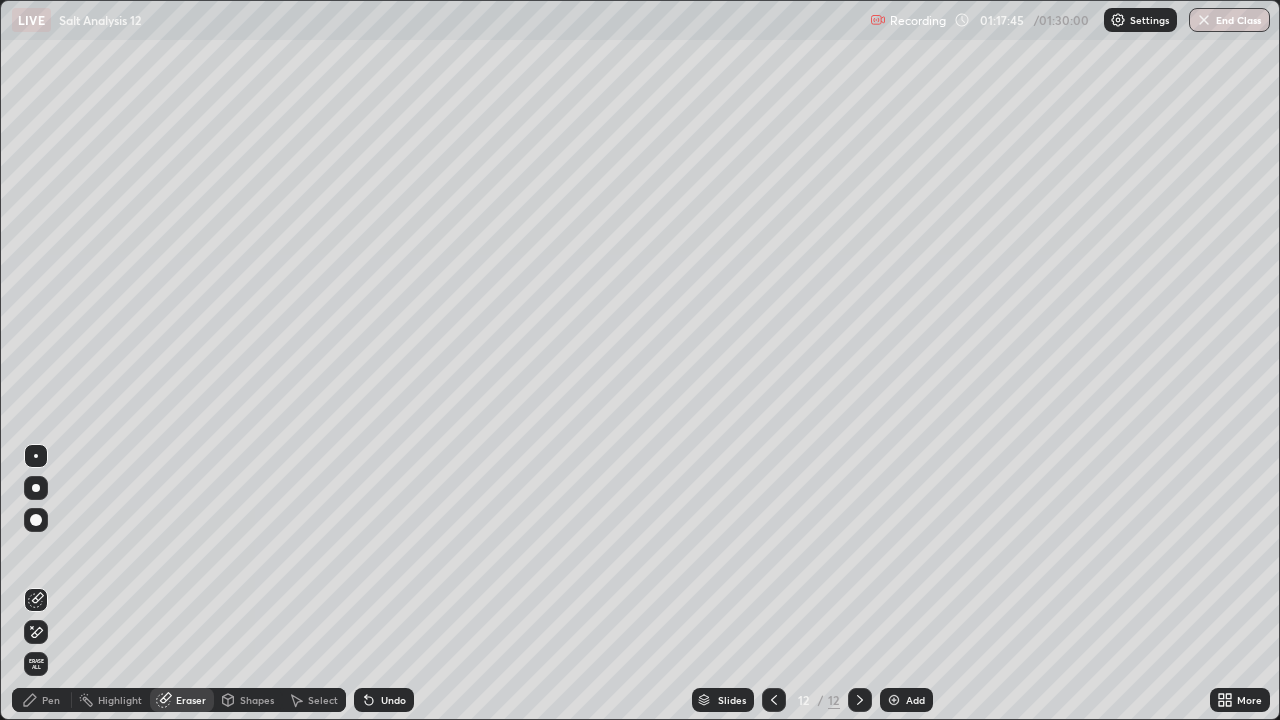click on "Pen" at bounding box center (42, 700) 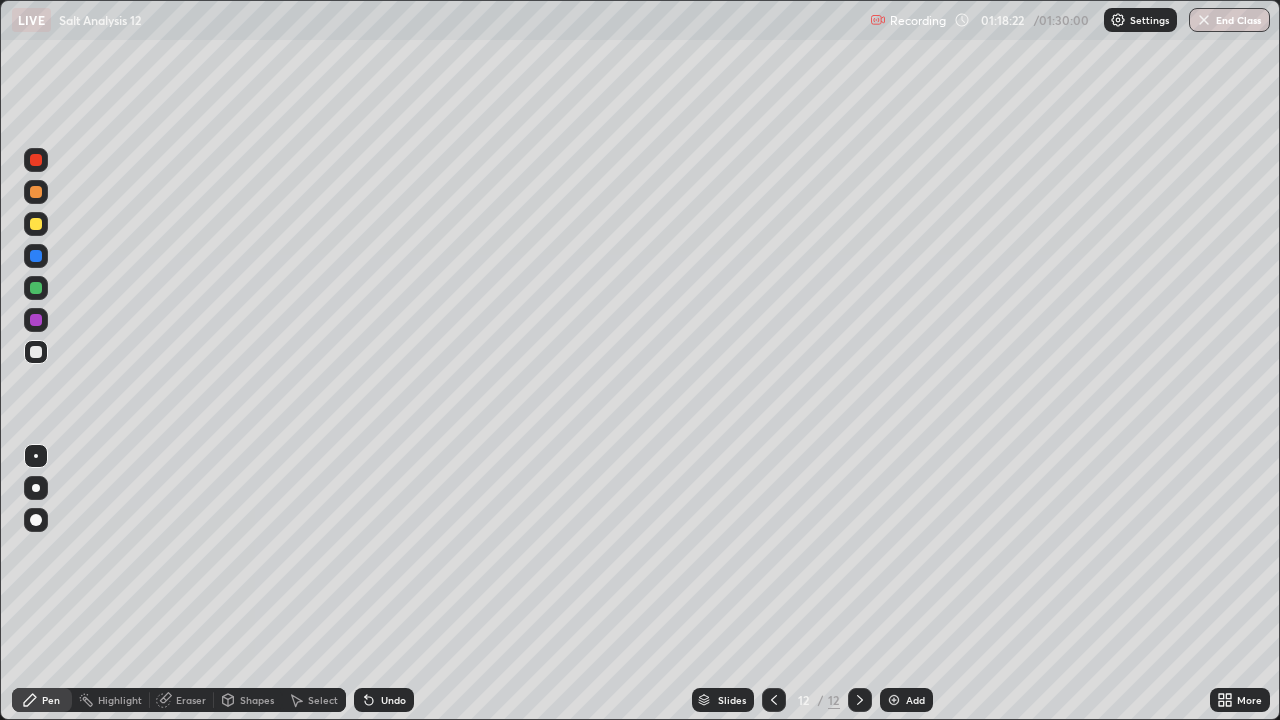 click at bounding box center (36, 224) 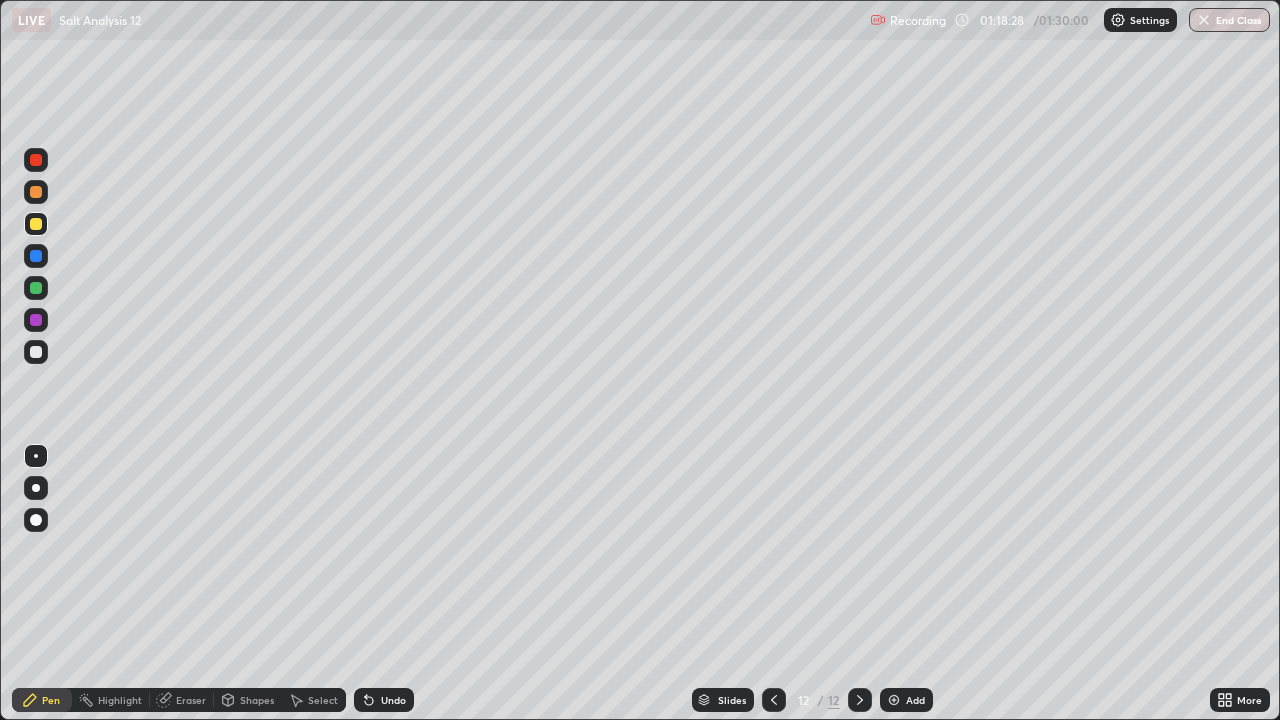 click at bounding box center [36, 352] 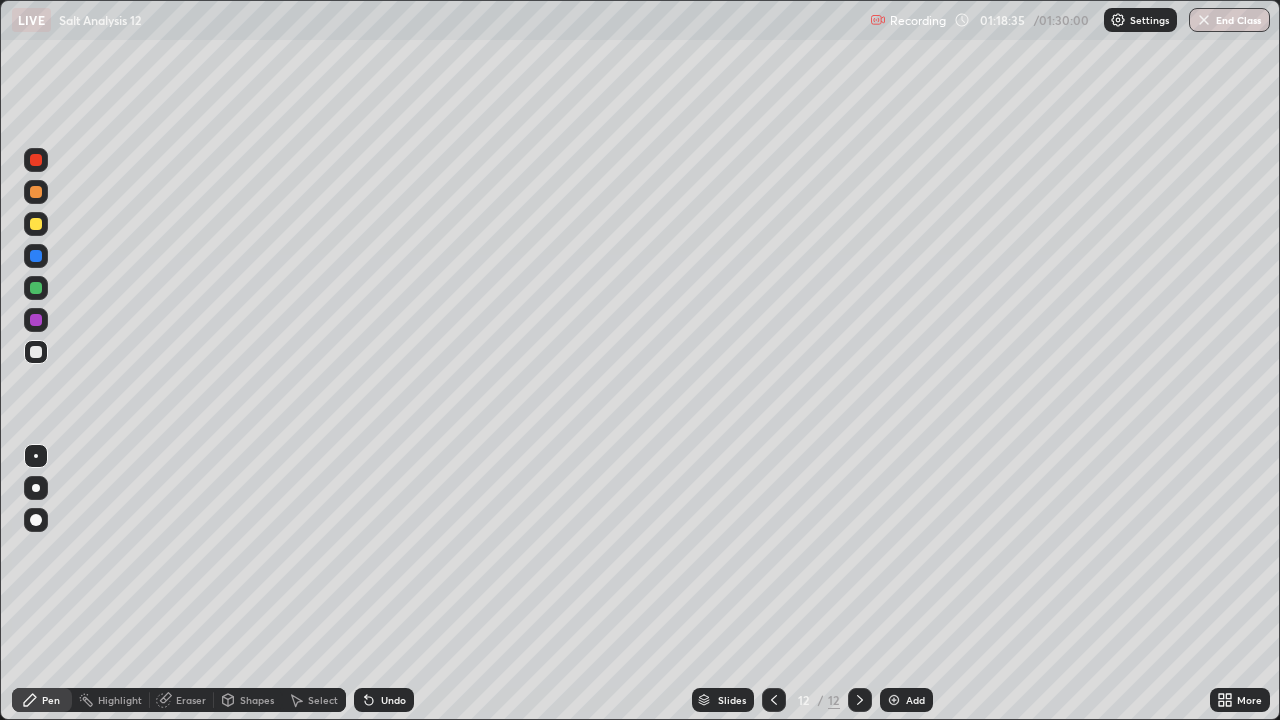 click on "Eraser" at bounding box center (191, 700) 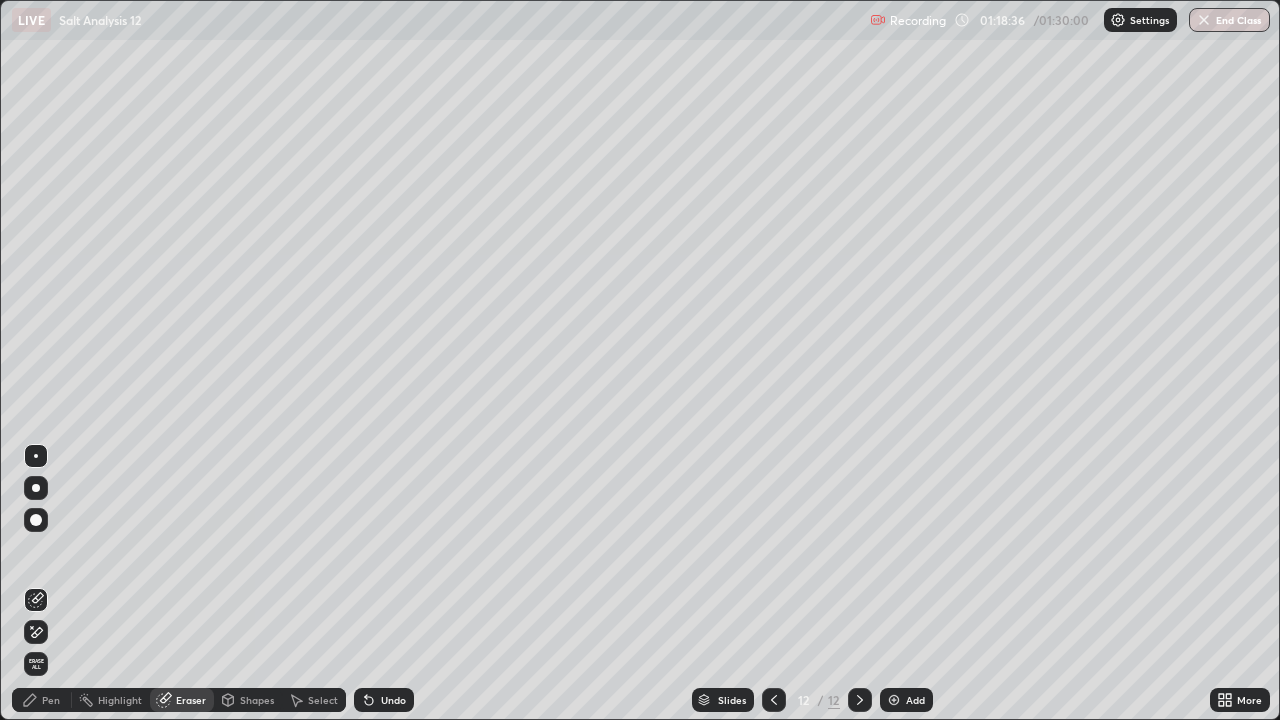 click on "Pen" at bounding box center (51, 700) 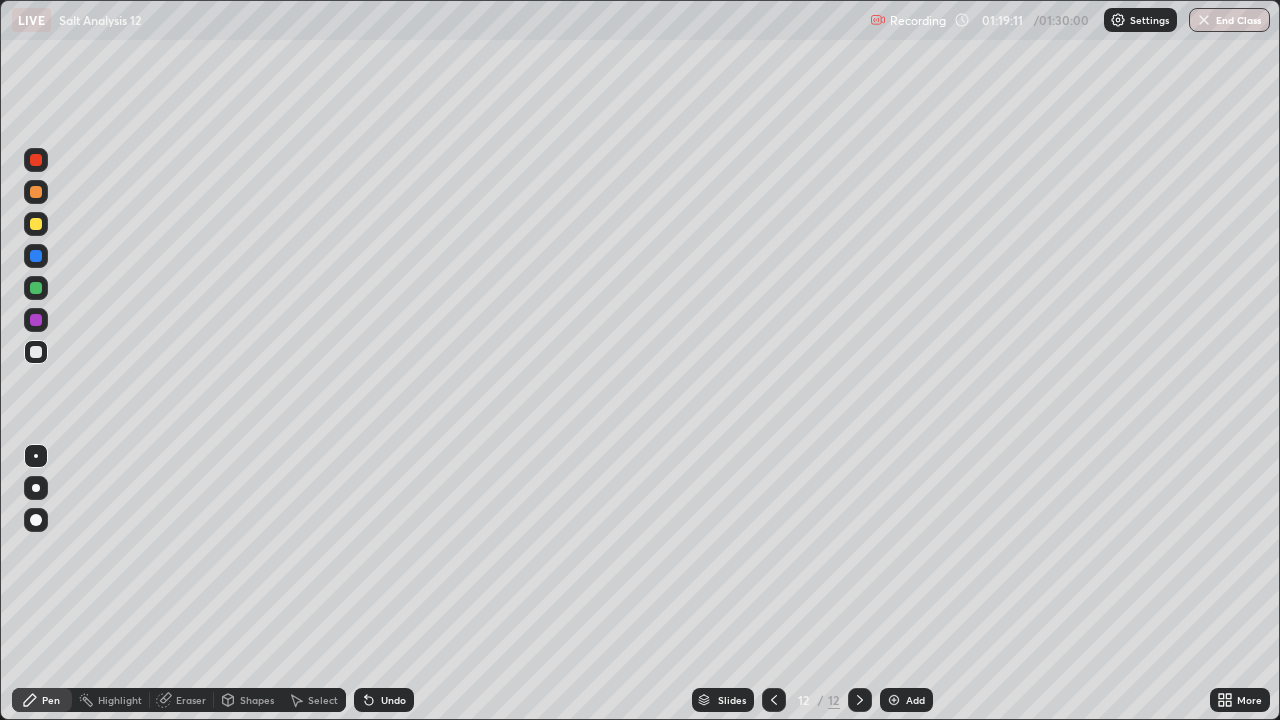 click at bounding box center [36, 224] 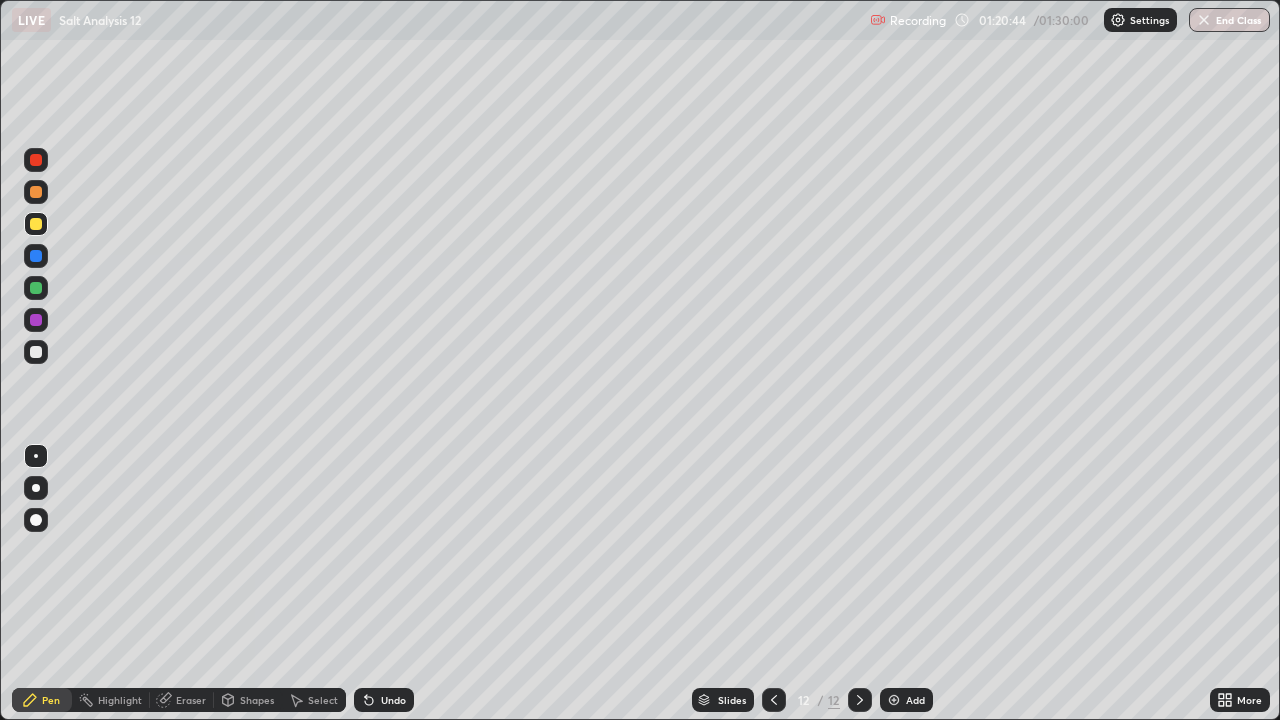 click at bounding box center (36, 352) 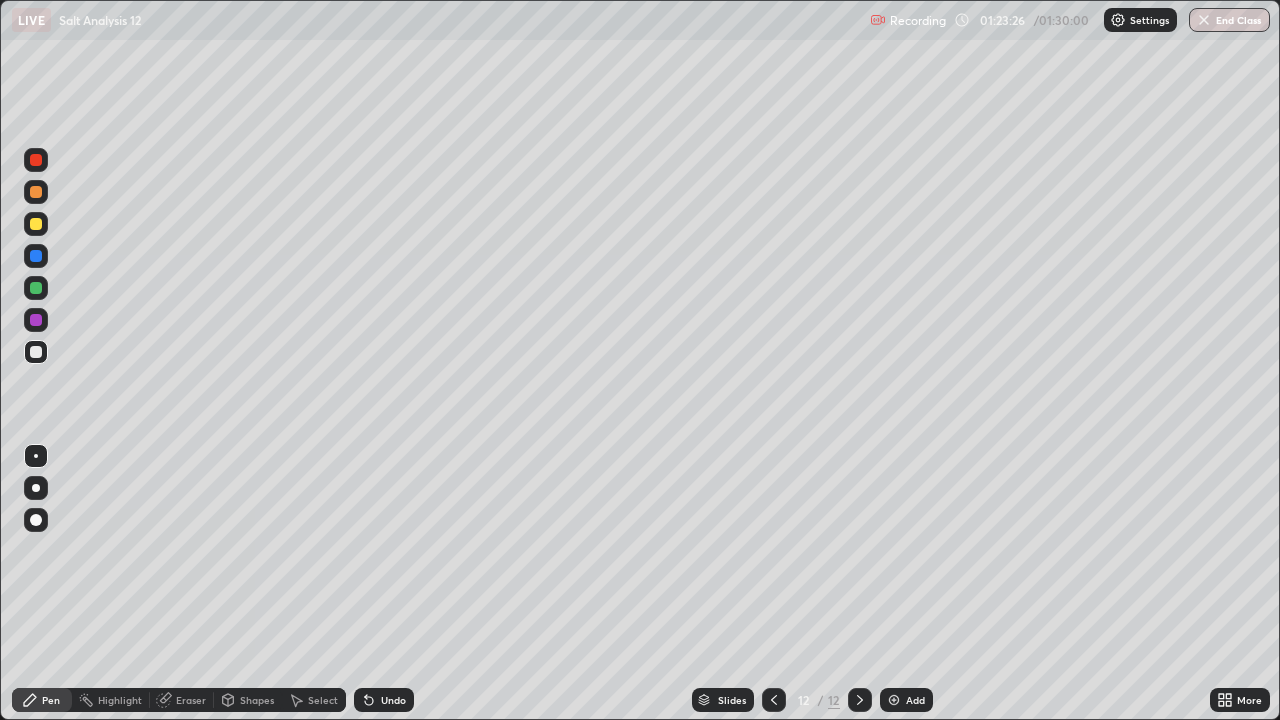 click on "Eraser" at bounding box center [191, 700] 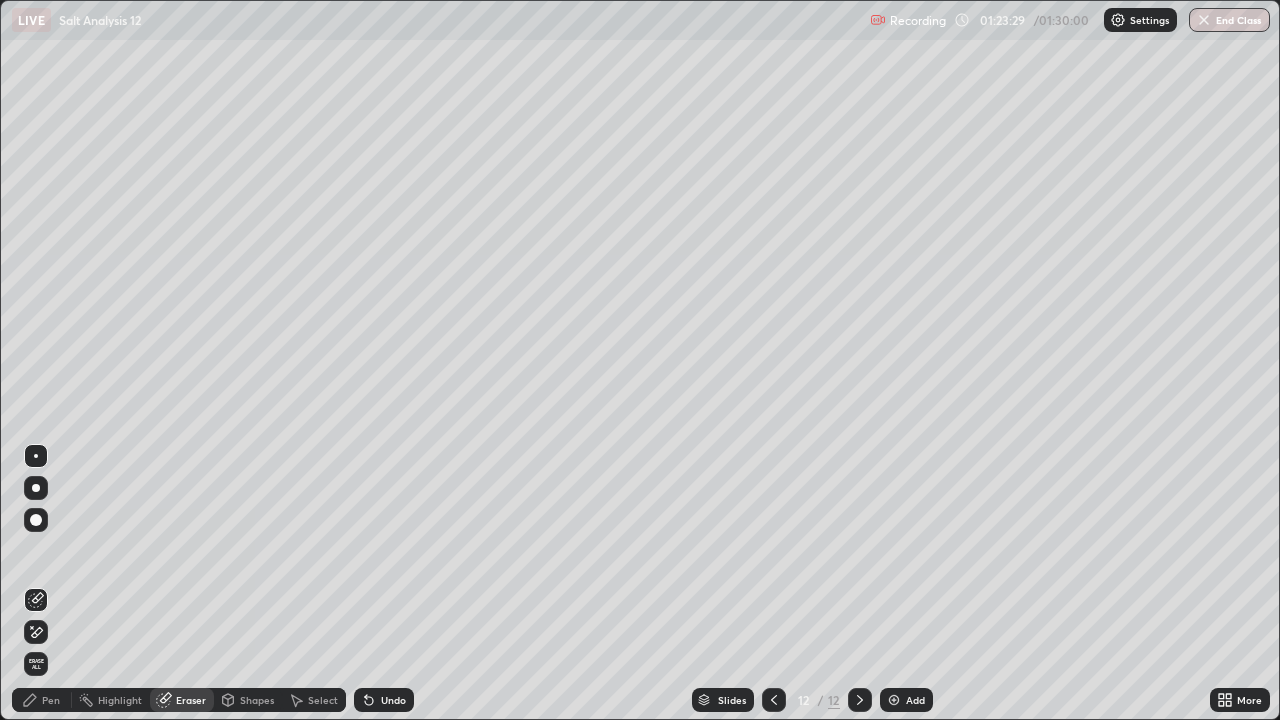 click on "Pen" at bounding box center (51, 700) 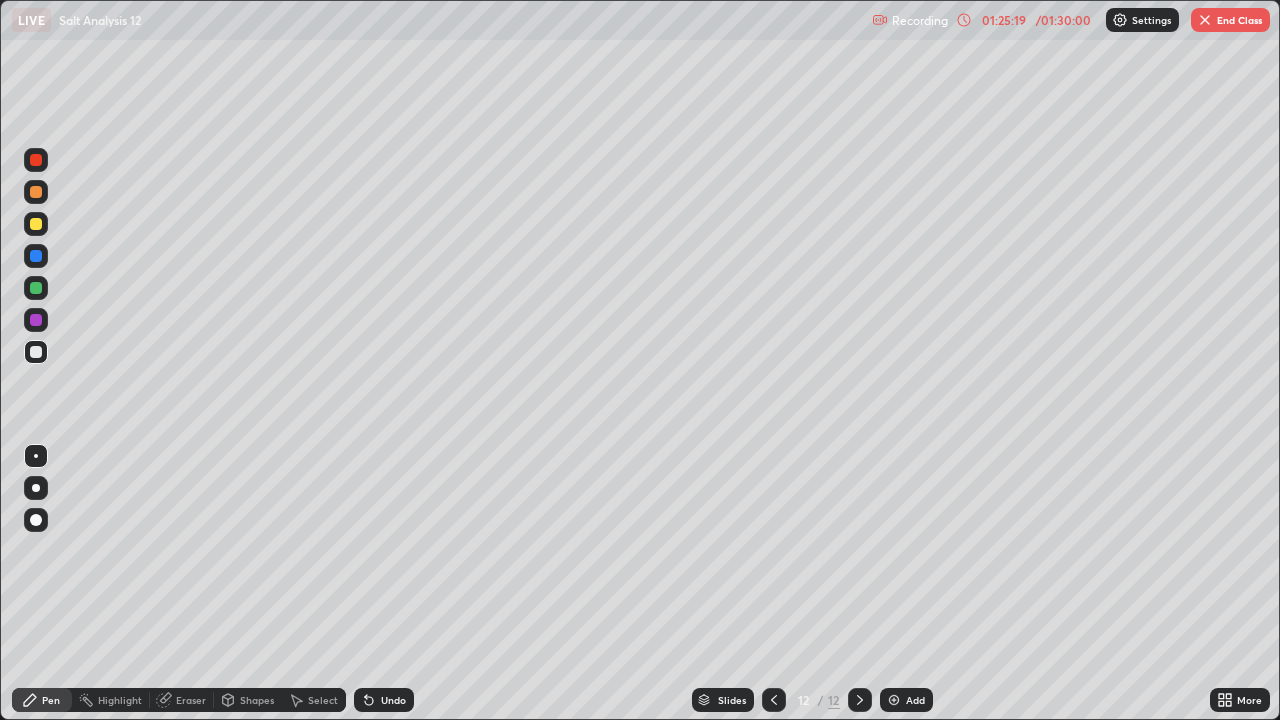 click at bounding box center [894, 700] 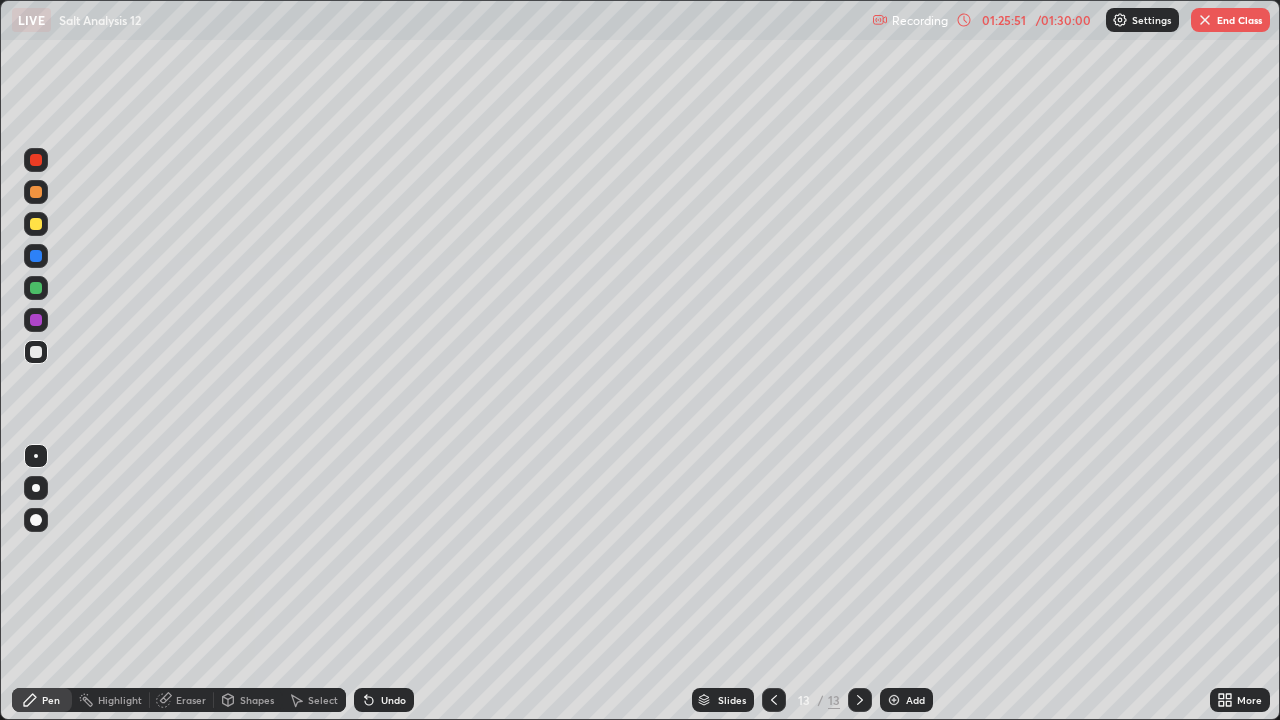 click at bounding box center [36, 224] 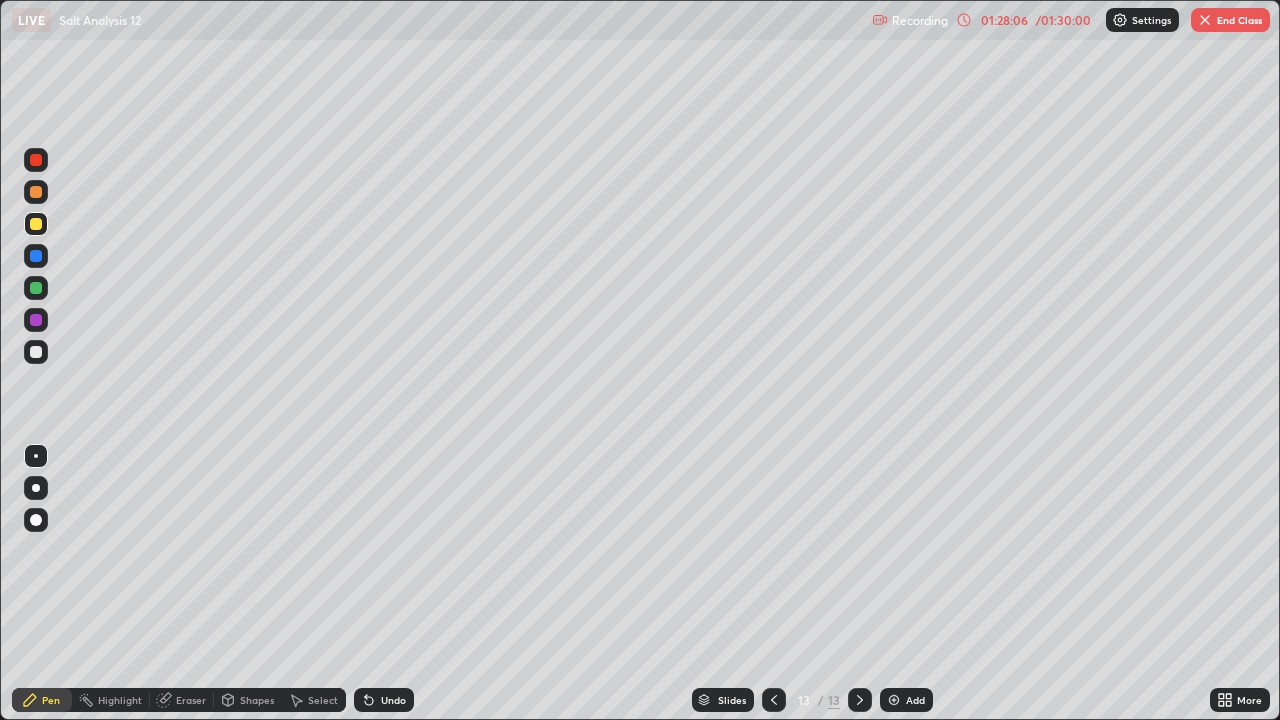 click at bounding box center [36, 352] 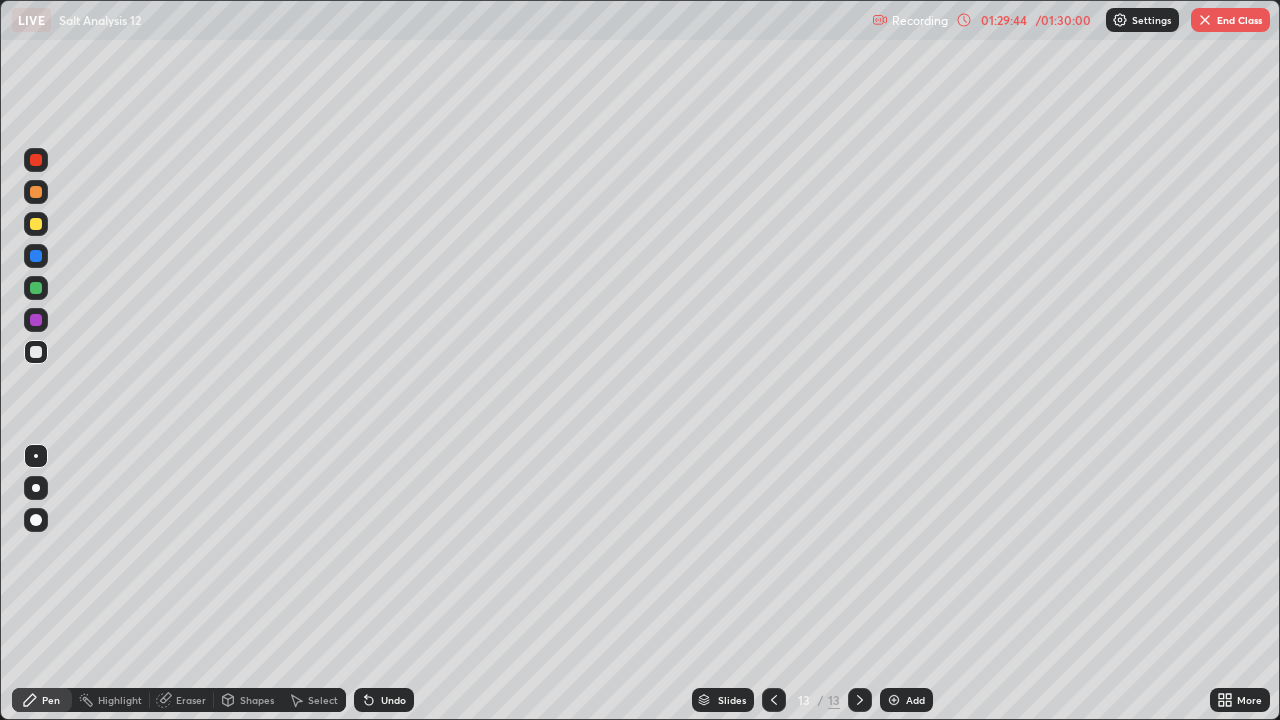 click on "Eraser" at bounding box center [191, 700] 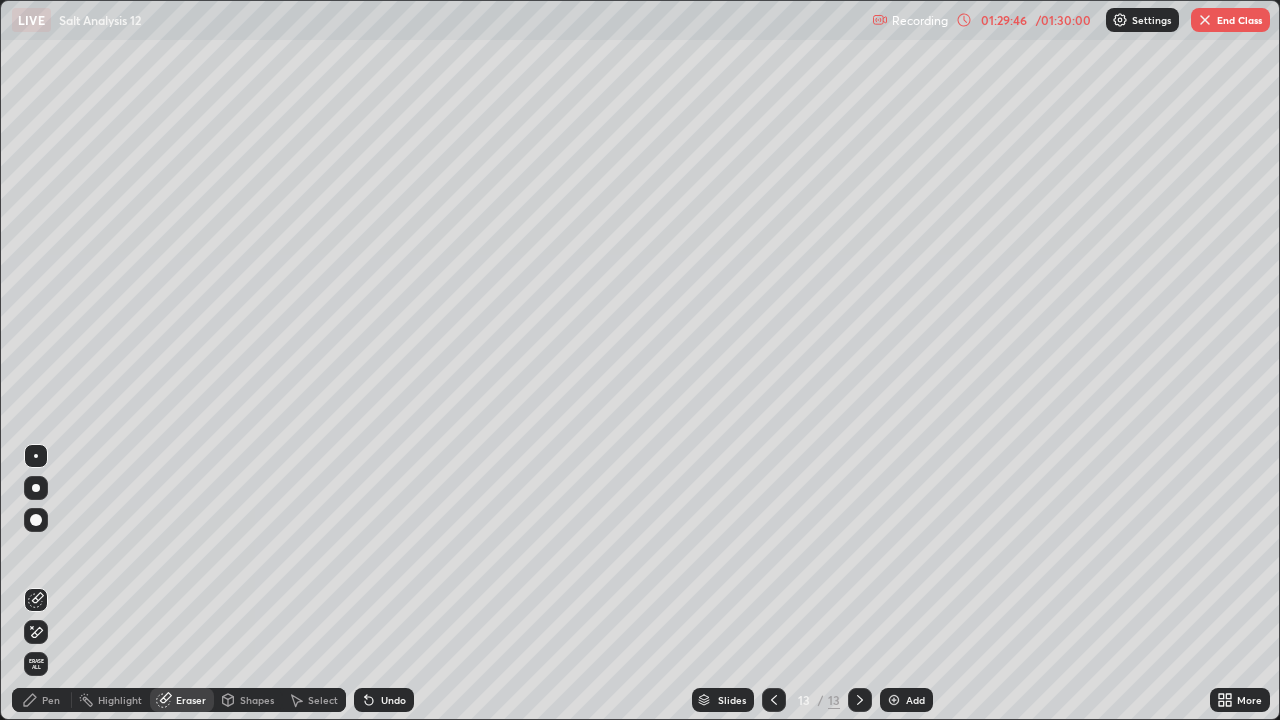 click on "Pen" at bounding box center [42, 700] 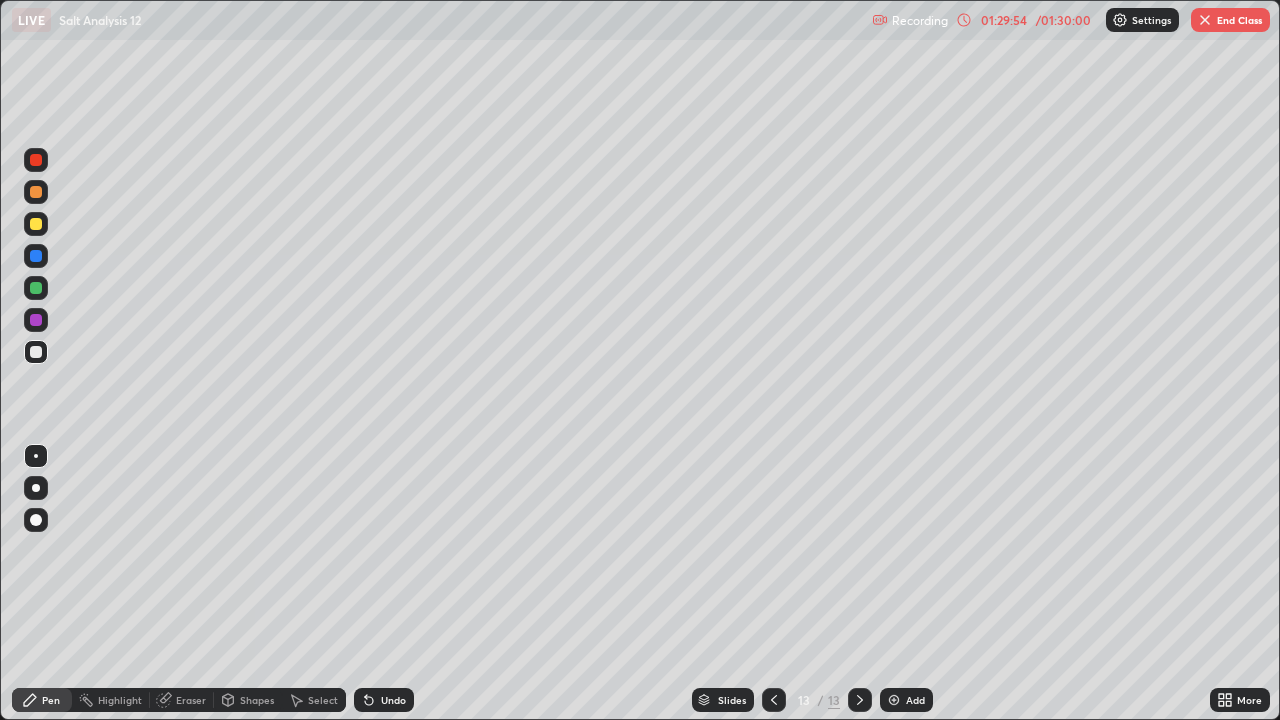 click at bounding box center [36, 224] 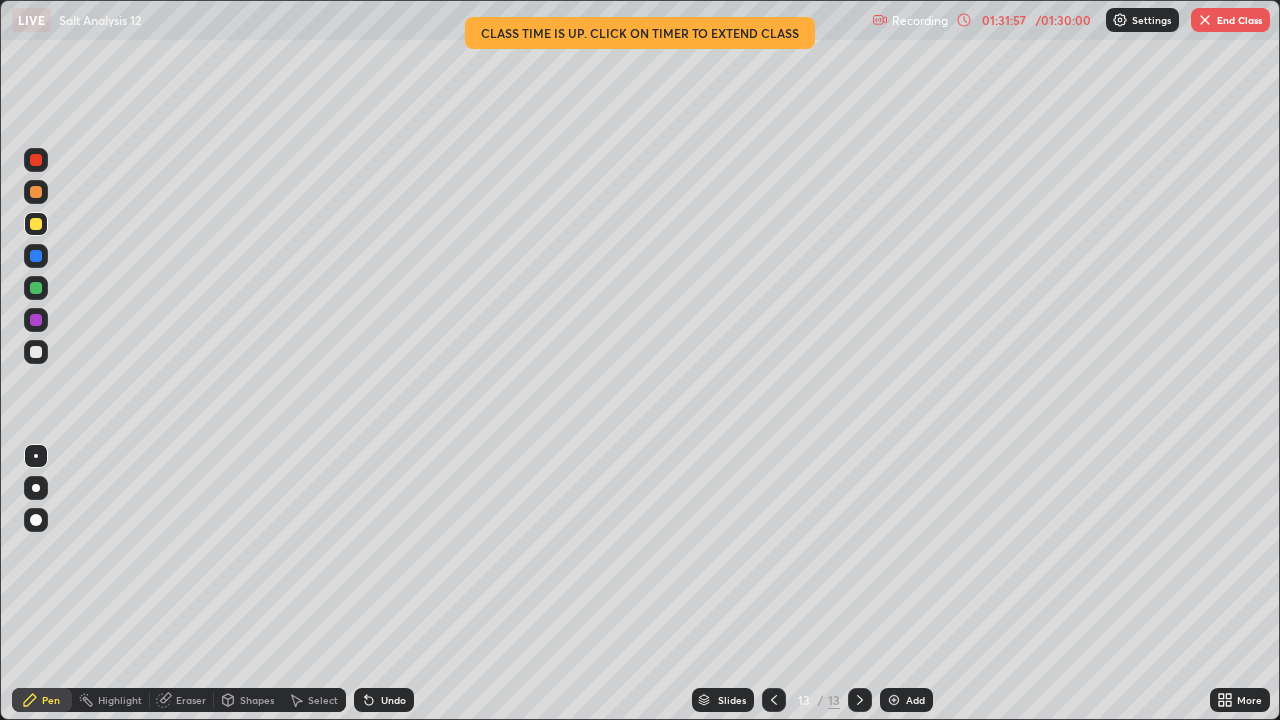 click on "Undo" at bounding box center (380, 700) 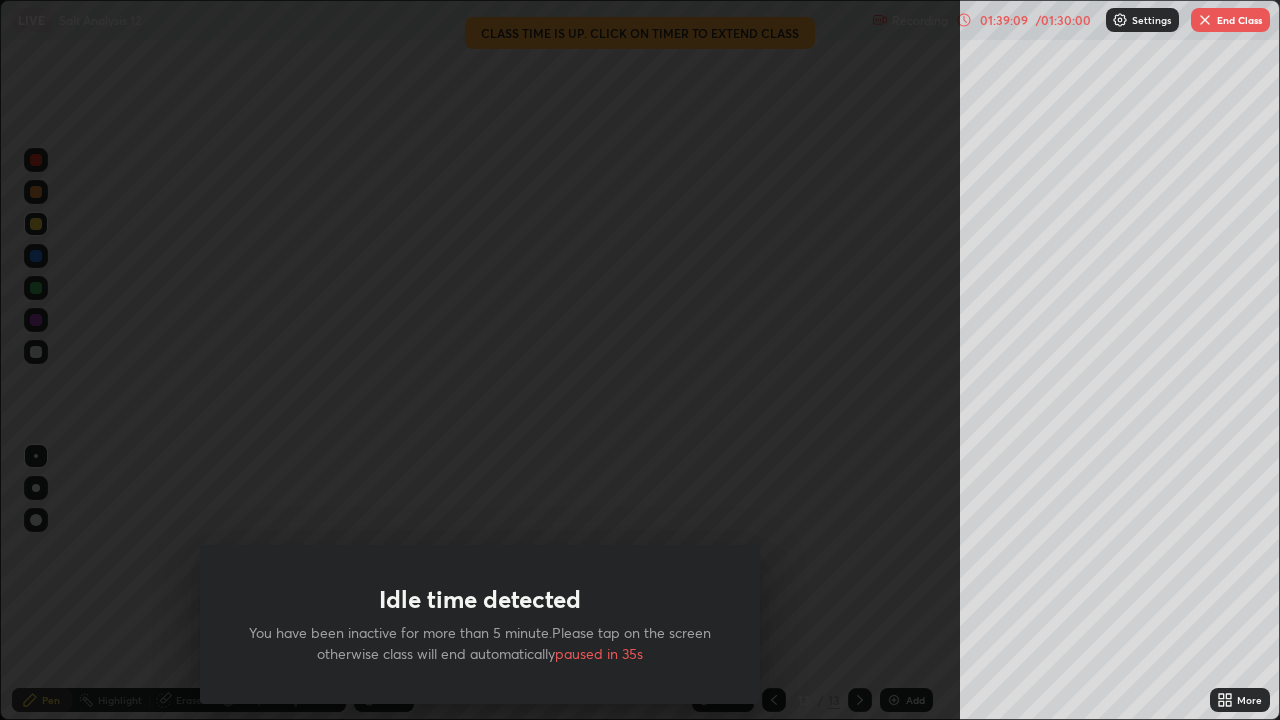click on "End Class" at bounding box center (1230, 20) 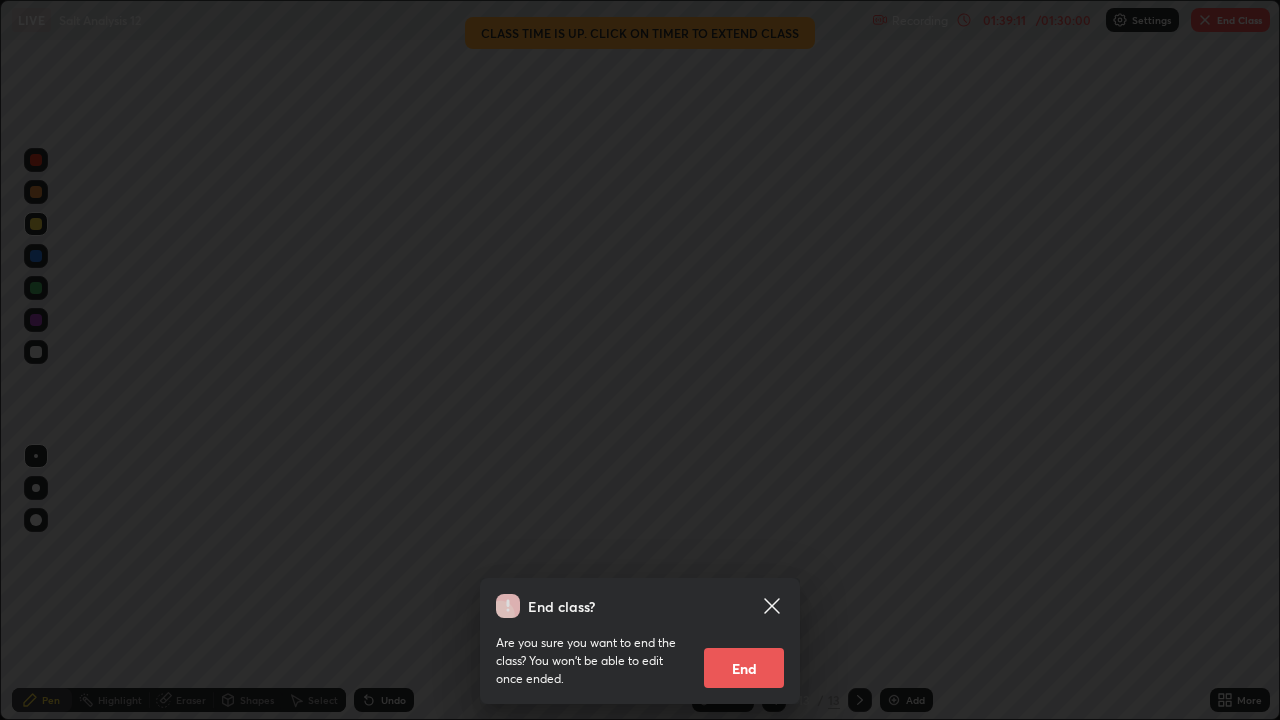 click on "End" at bounding box center (744, 668) 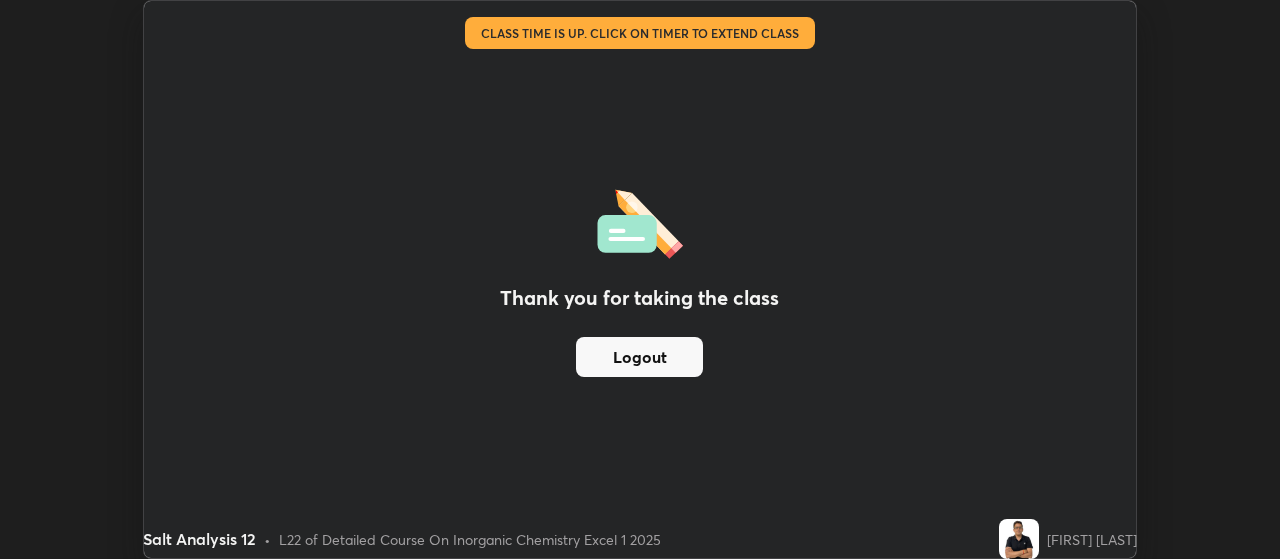 scroll, scrollTop: 559, scrollLeft: 1280, axis: both 